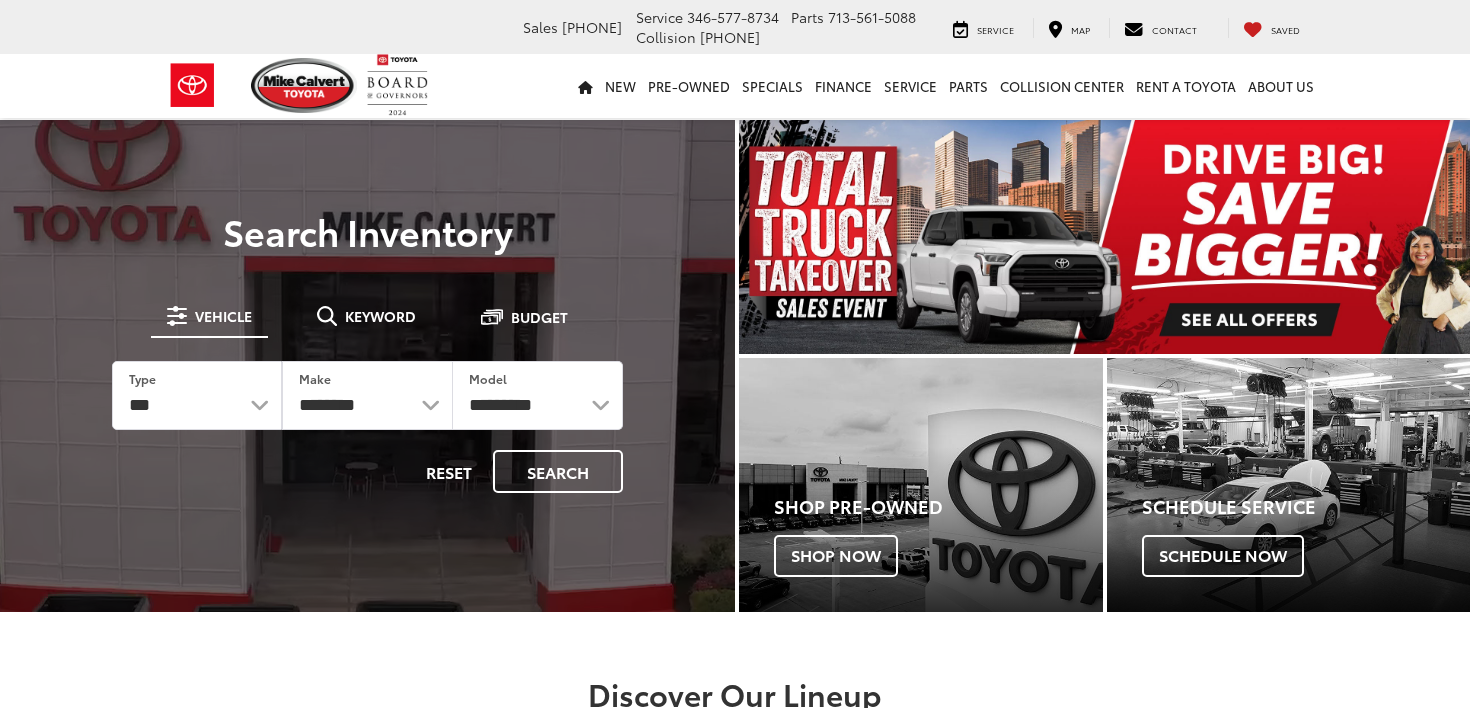 scroll, scrollTop: 0, scrollLeft: 0, axis: both 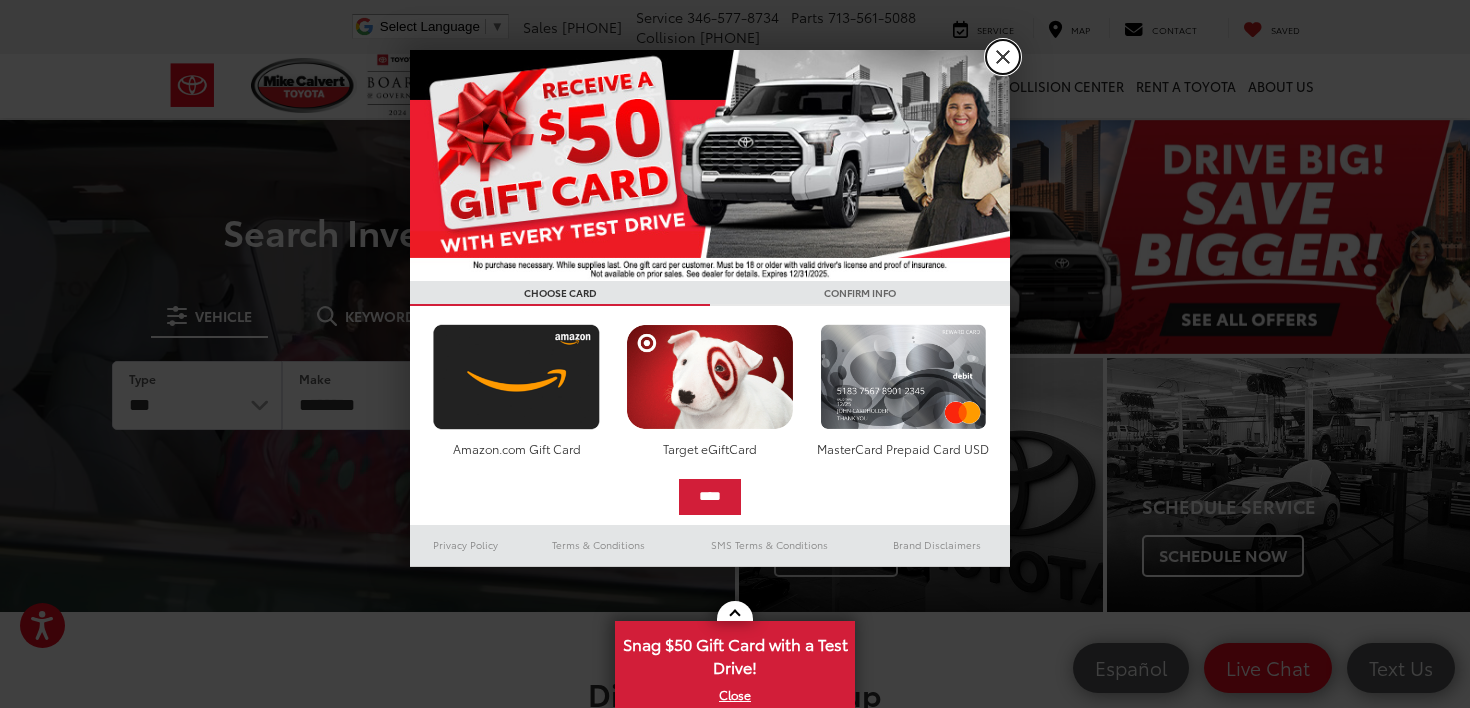 click on "X" at bounding box center [1003, 57] 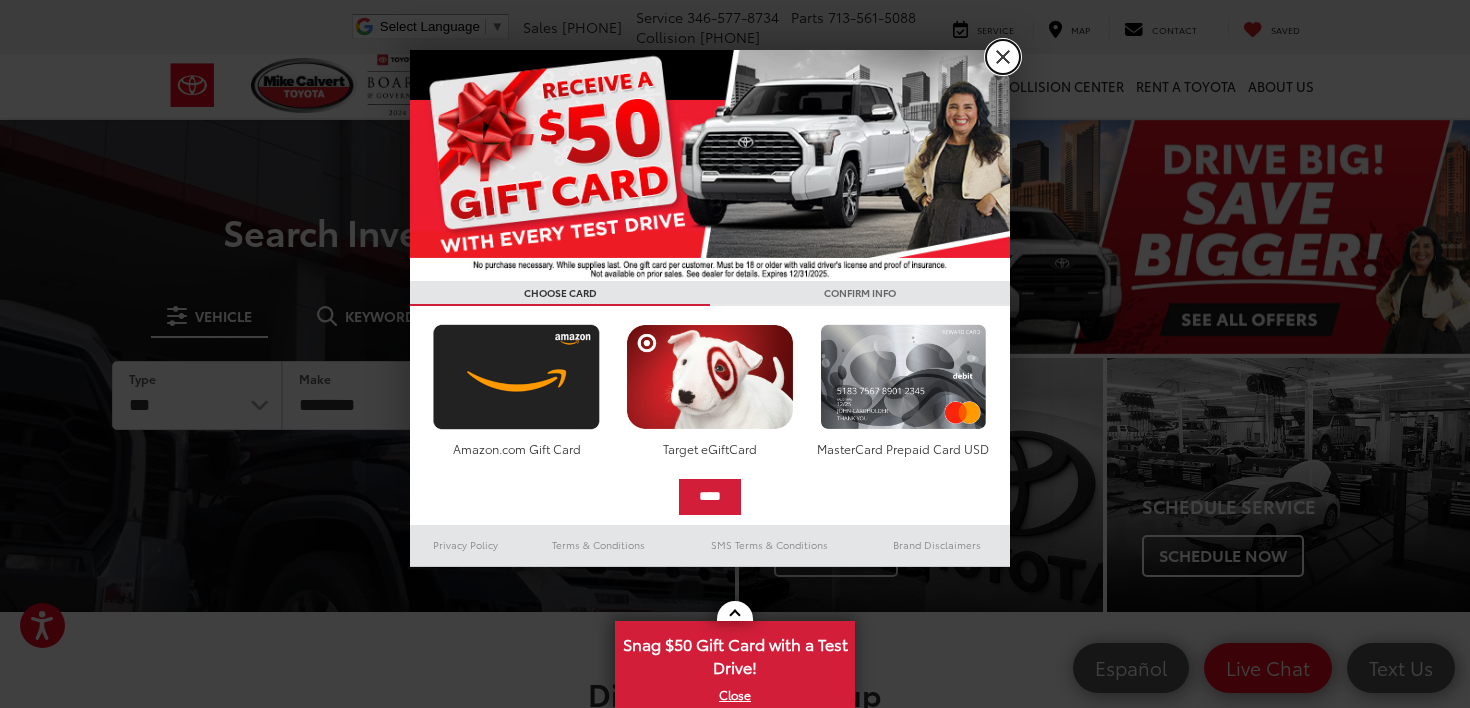 scroll, scrollTop: 0, scrollLeft: 0, axis: both 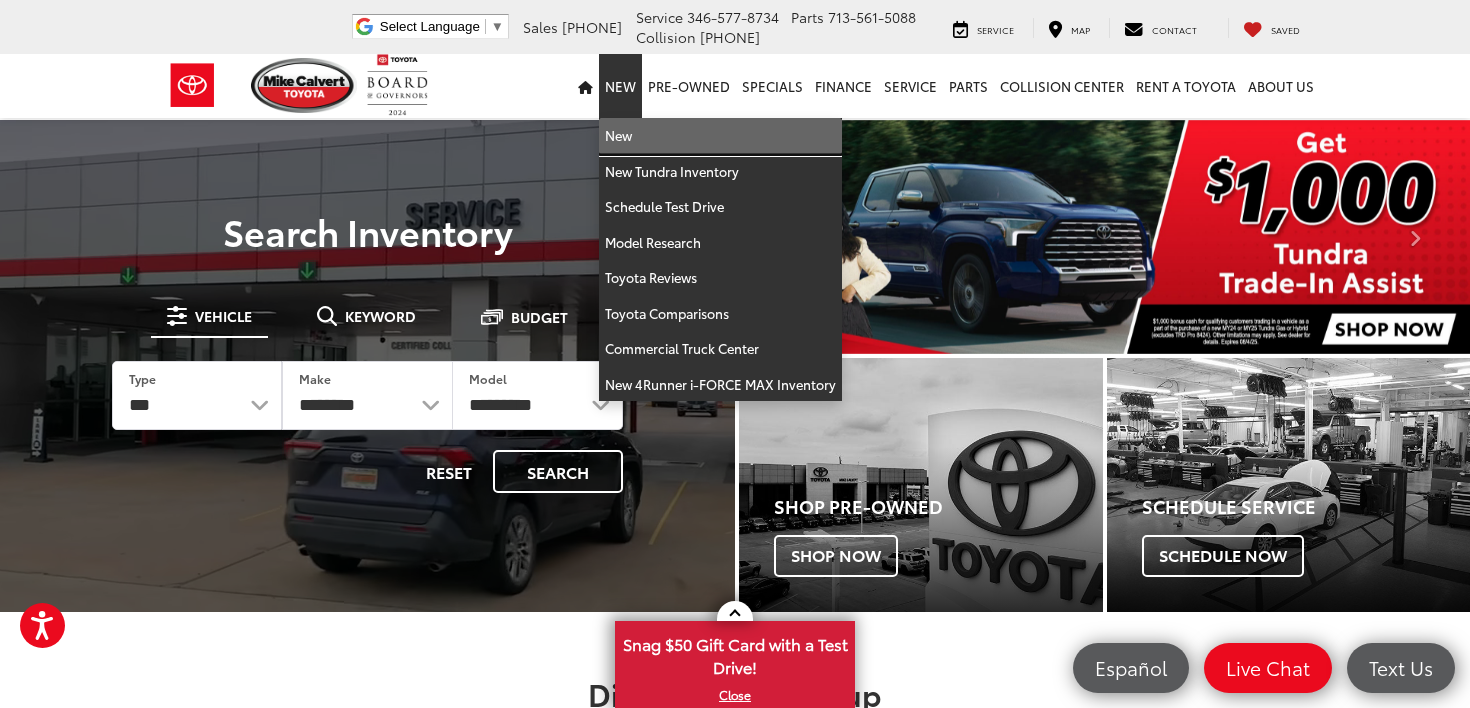 click on "New" at bounding box center [720, 136] 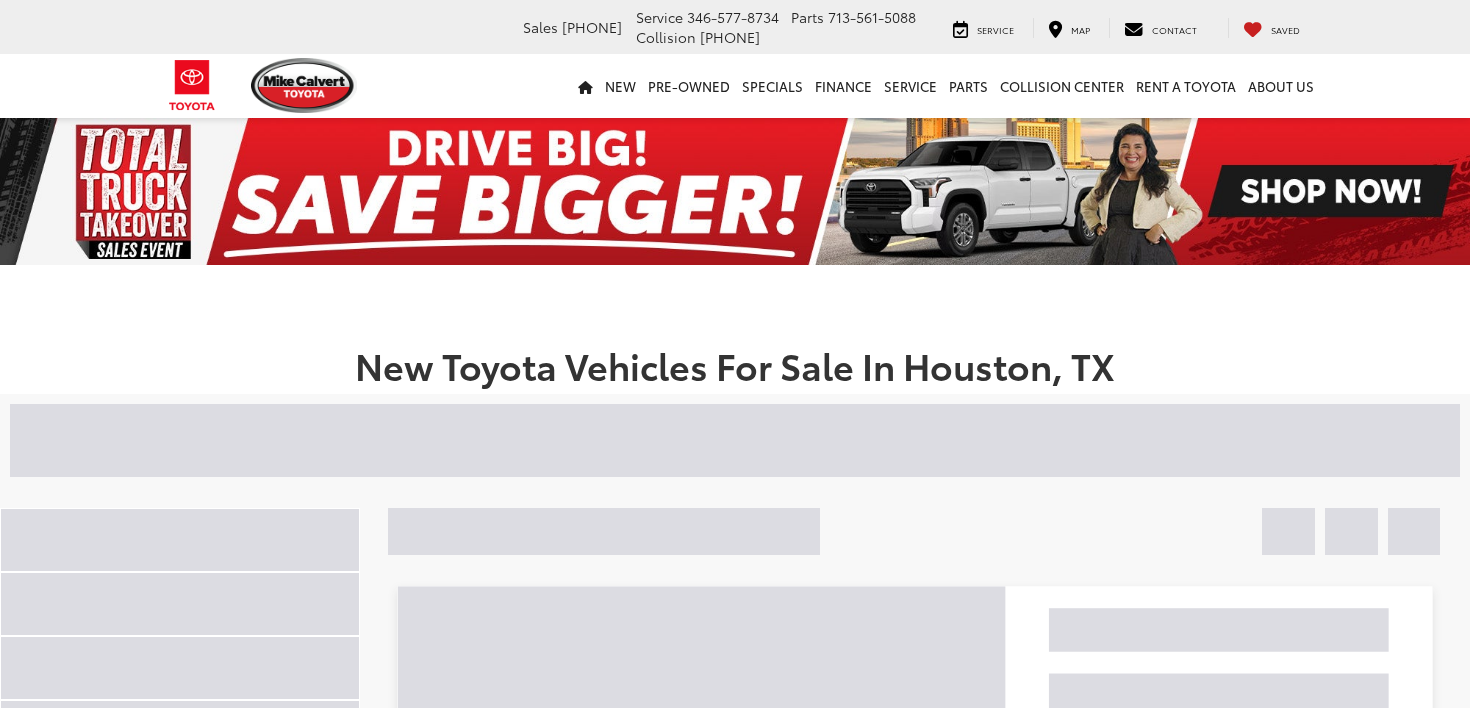 scroll, scrollTop: 0, scrollLeft: 0, axis: both 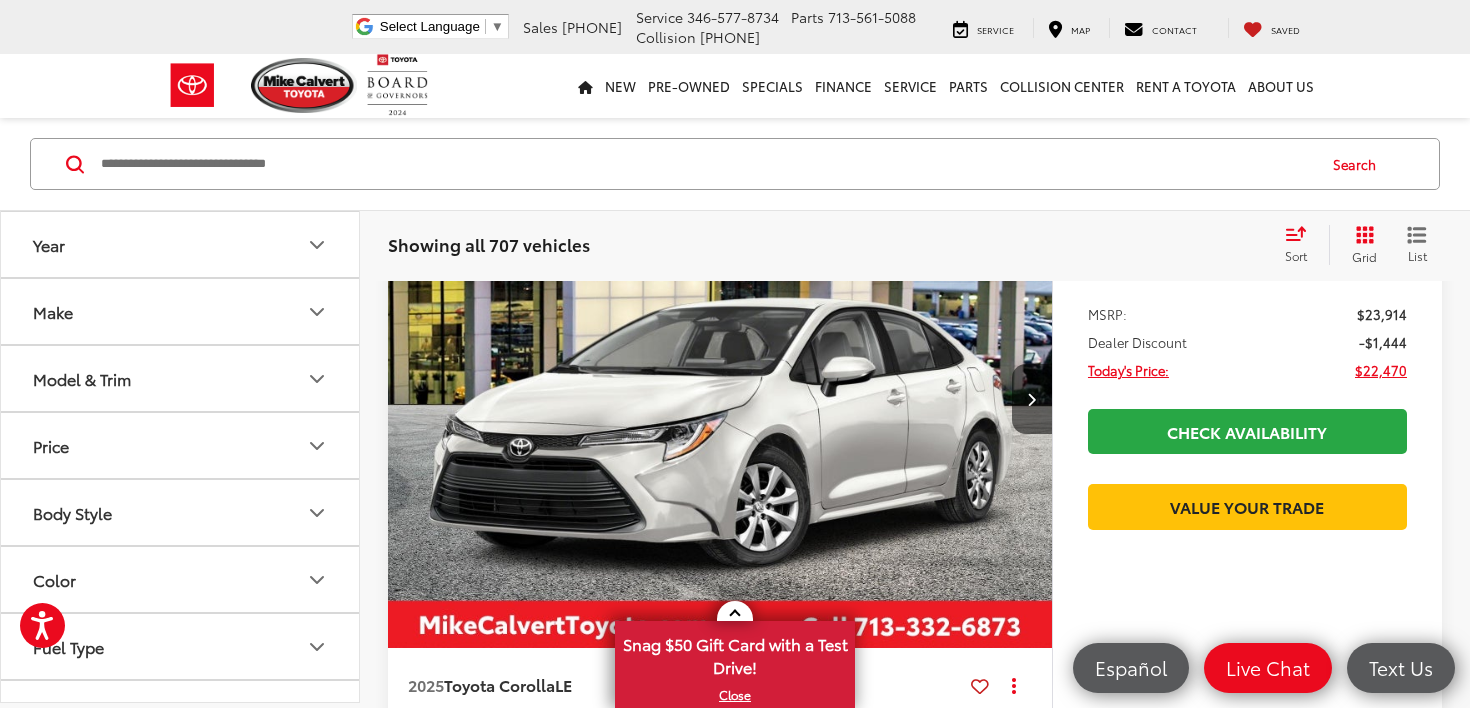 click on "Make" at bounding box center (181, 311) 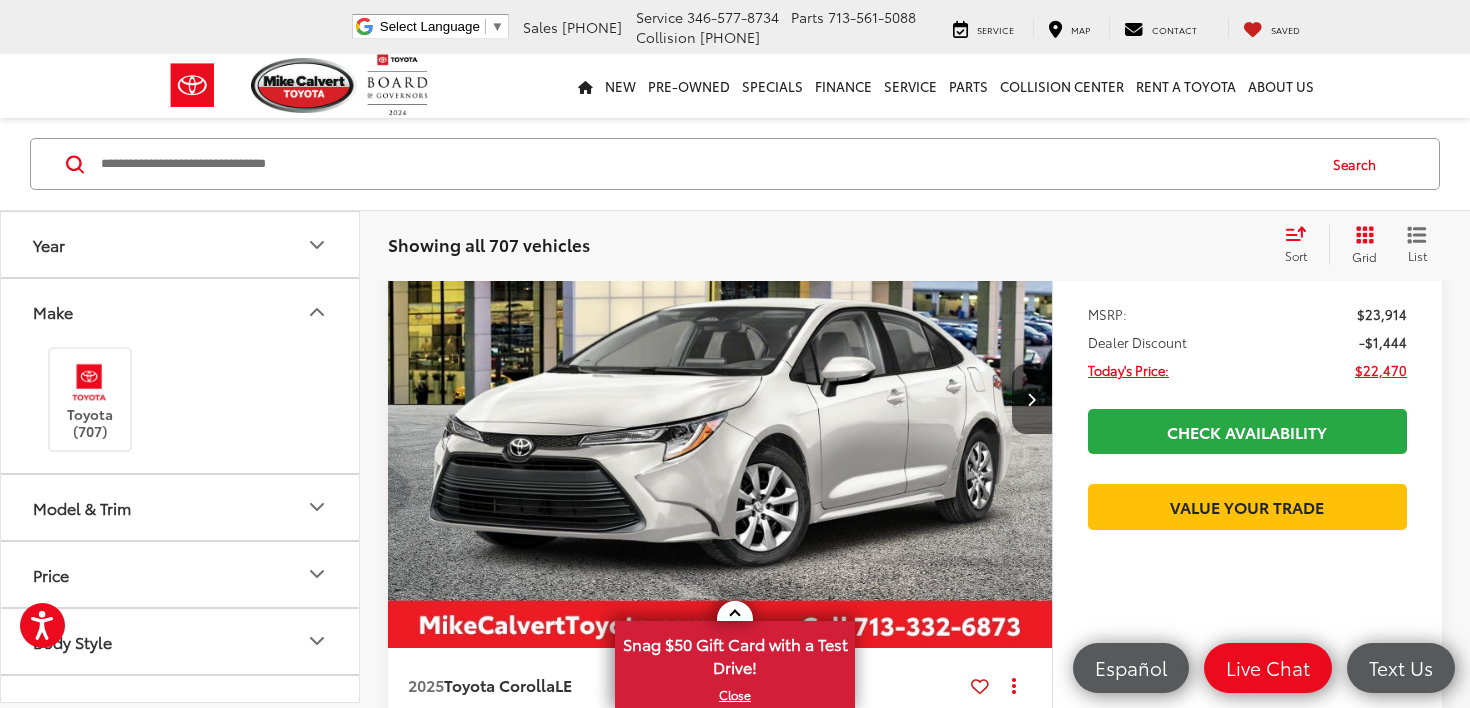 scroll, scrollTop: 0, scrollLeft: 0, axis: both 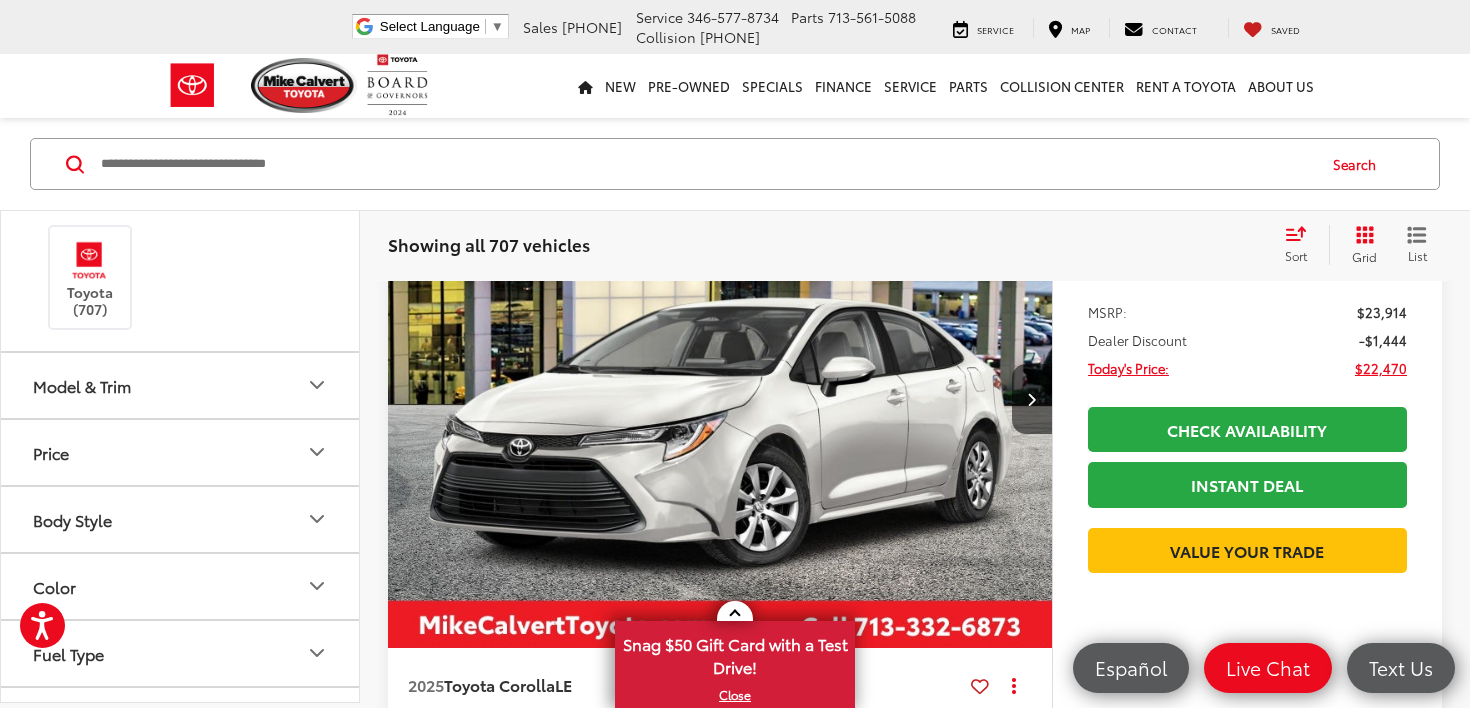 click on "Model & Trim" at bounding box center (181, 384) 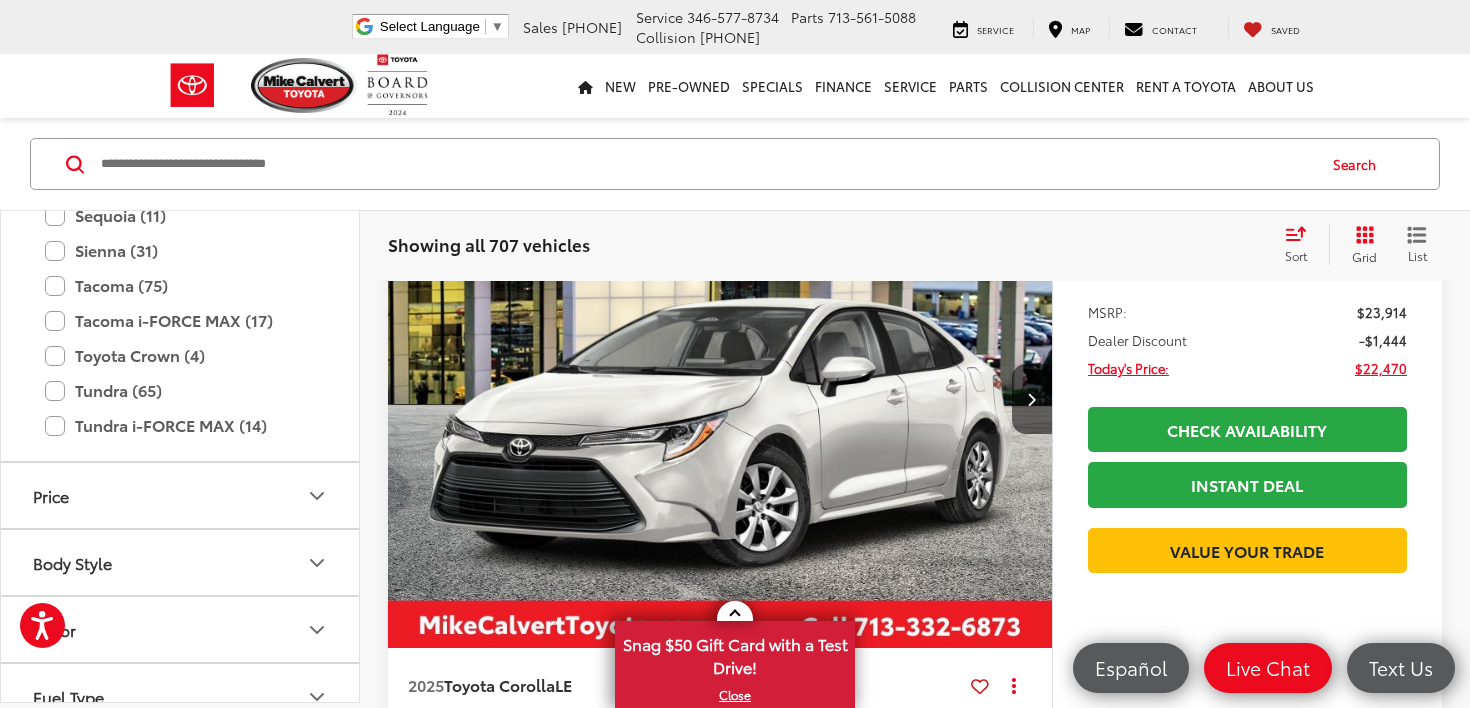 scroll, scrollTop: 1204, scrollLeft: 0, axis: vertical 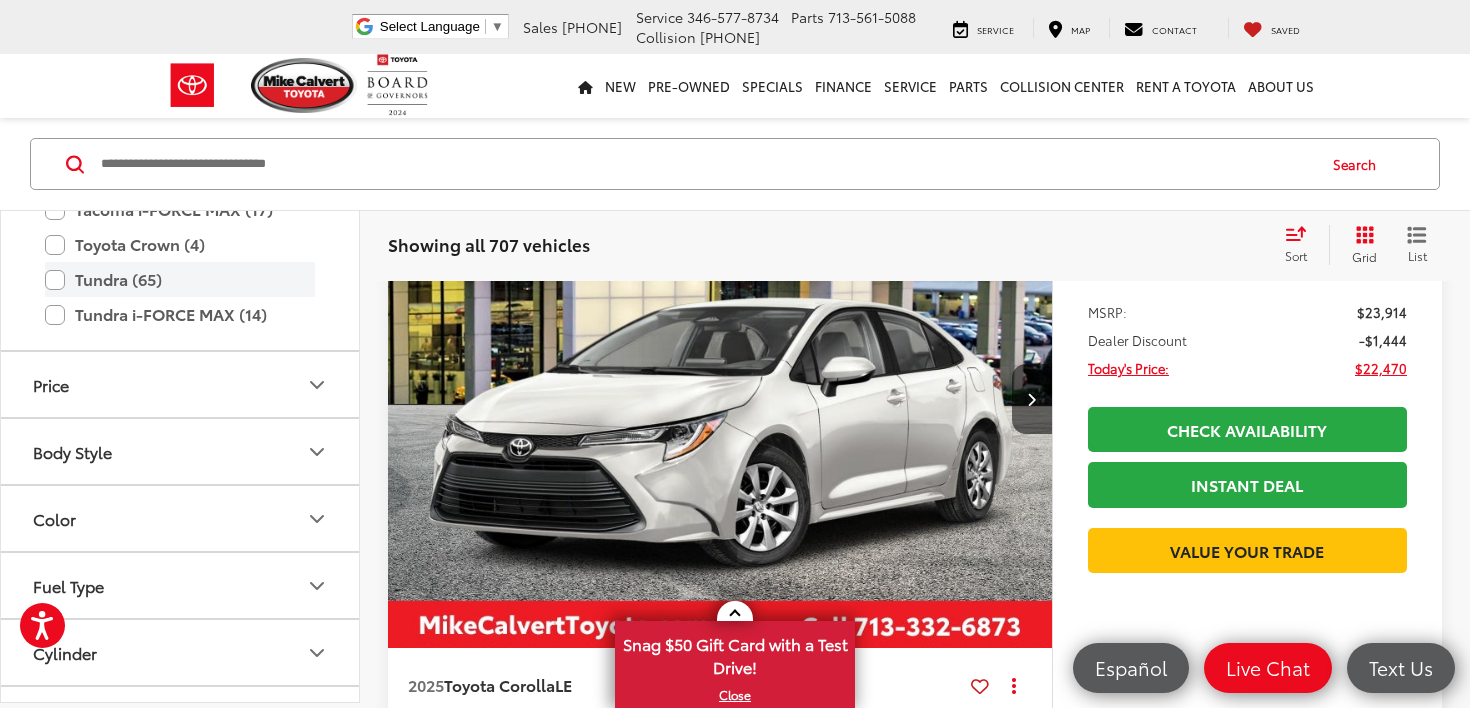 click on "Tundra (65)" at bounding box center [180, 279] 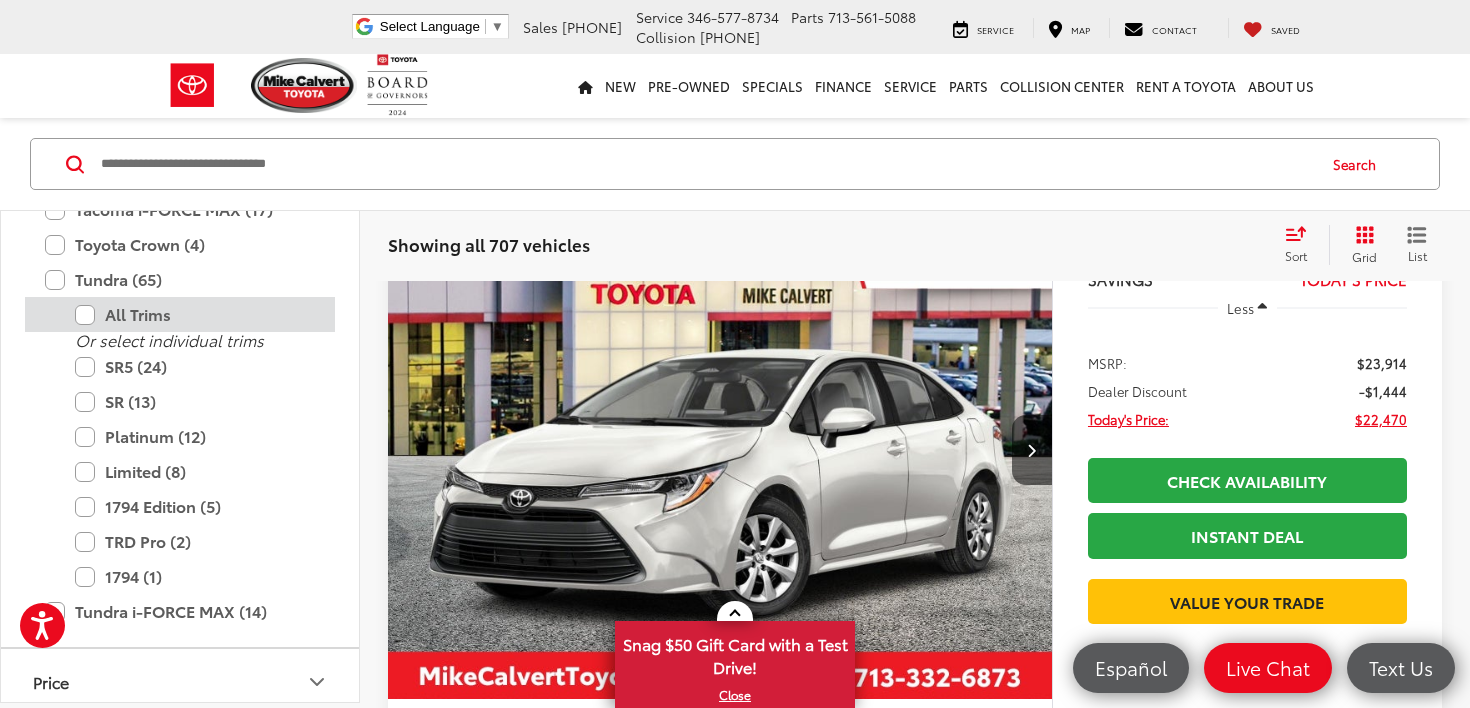 scroll, scrollTop: 276, scrollLeft: 0, axis: vertical 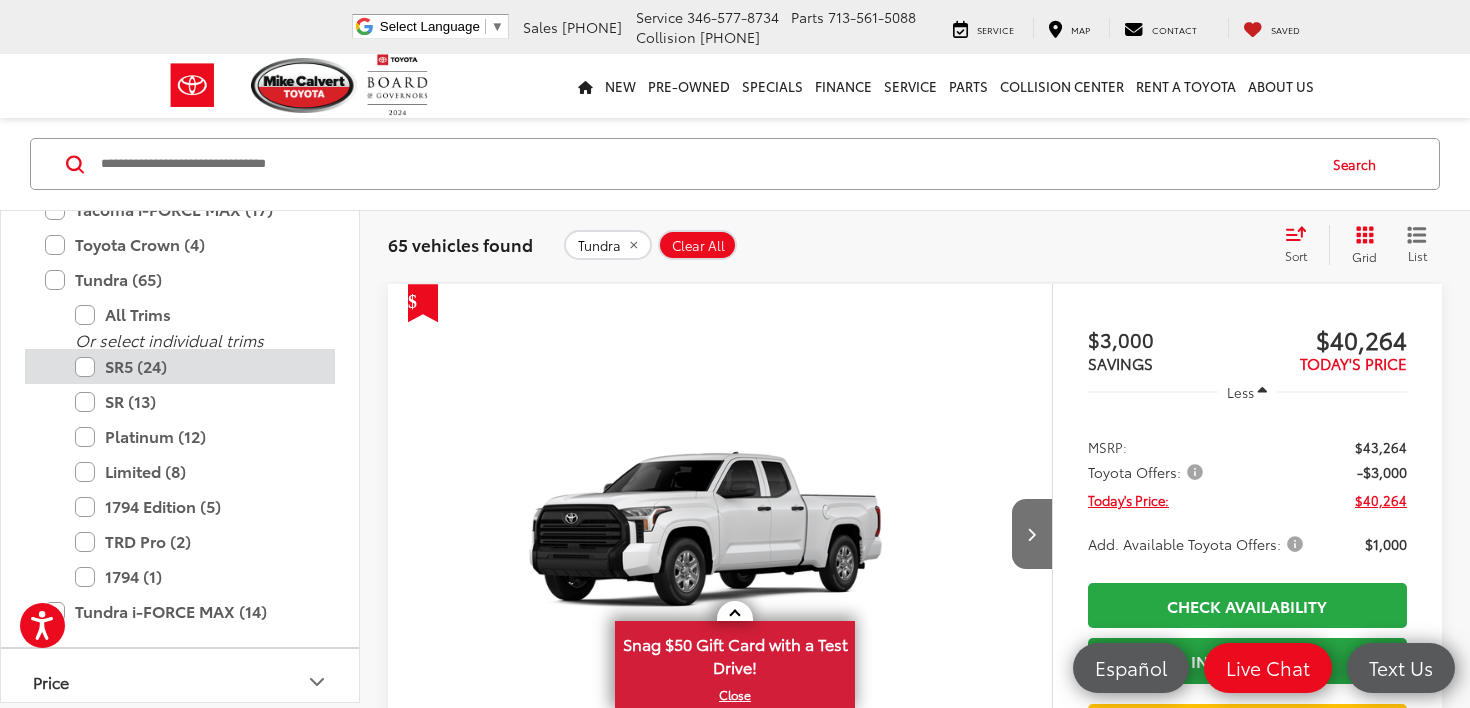 click on "SR5 (24)" at bounding box center (195, 366) 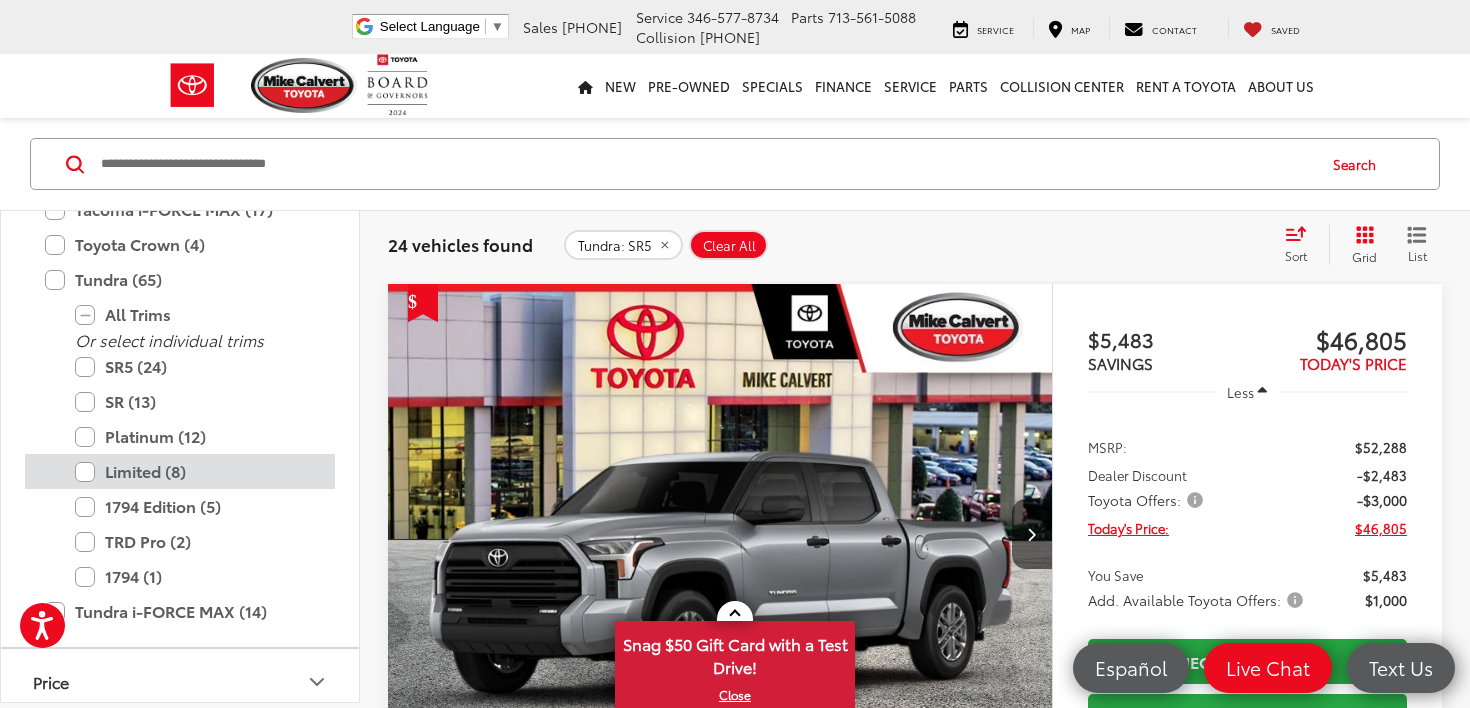 click on "Limited (8)" at bounding box center (195, 471) 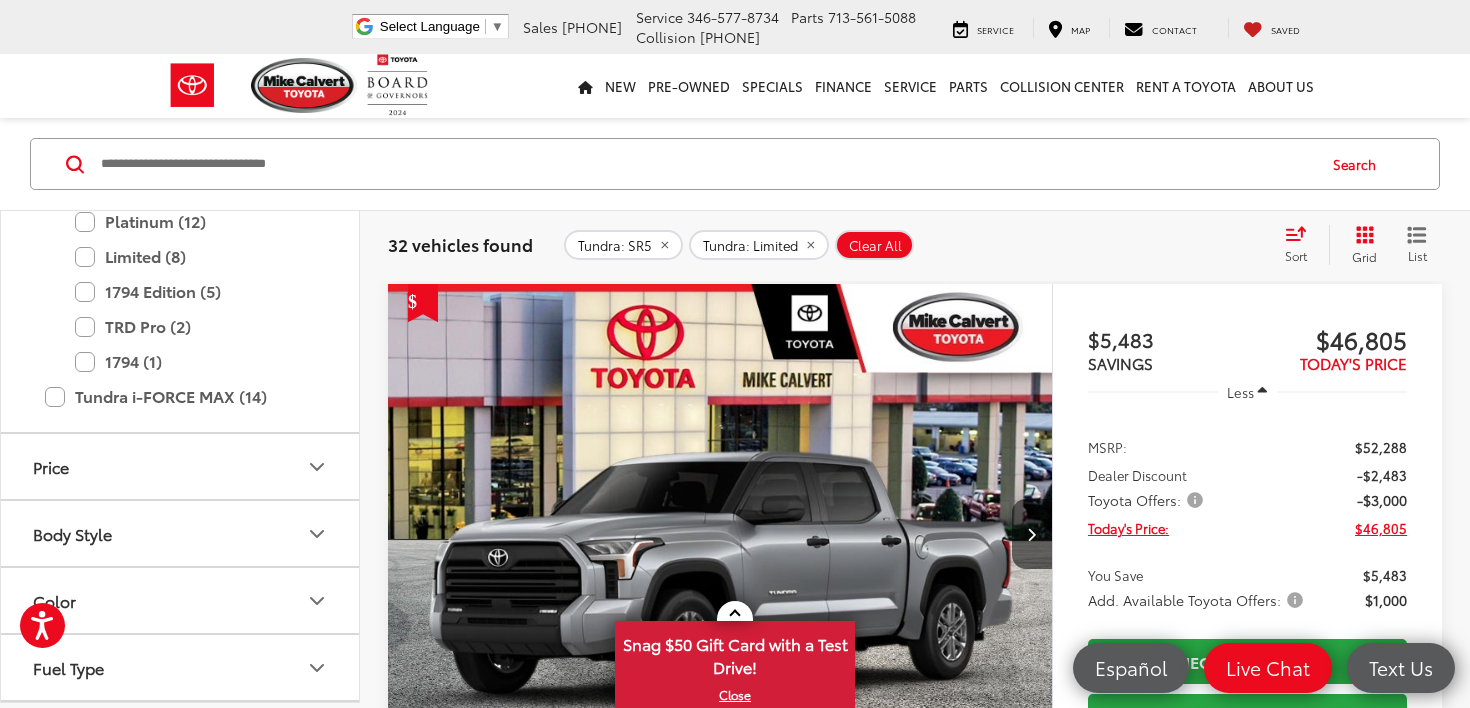 scroll, scrollTop: 1458, scrollLeft: 0, axis: vertical 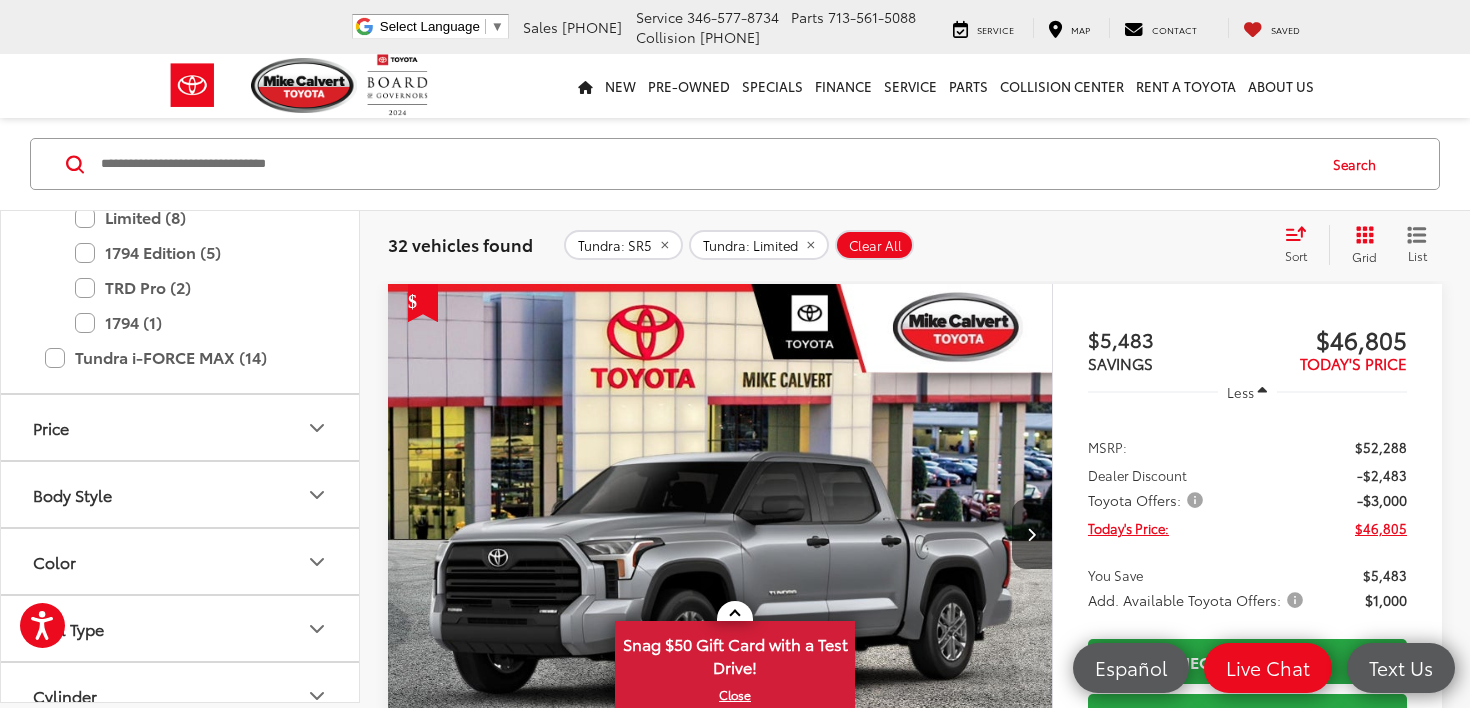 click on "Body Style" at bounding box center [181, 494] 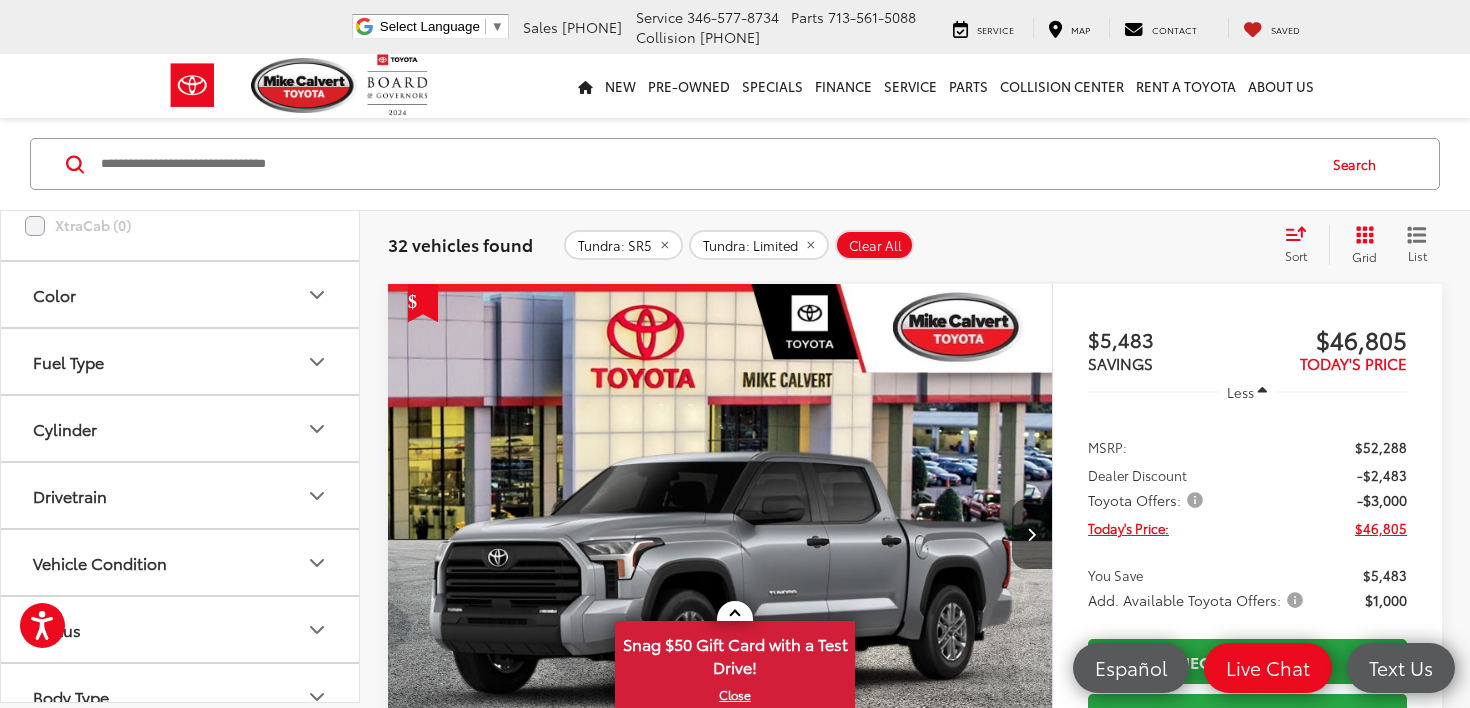 scroll, scrollTop: 2247, scrollLeft: 0, axis: vertical 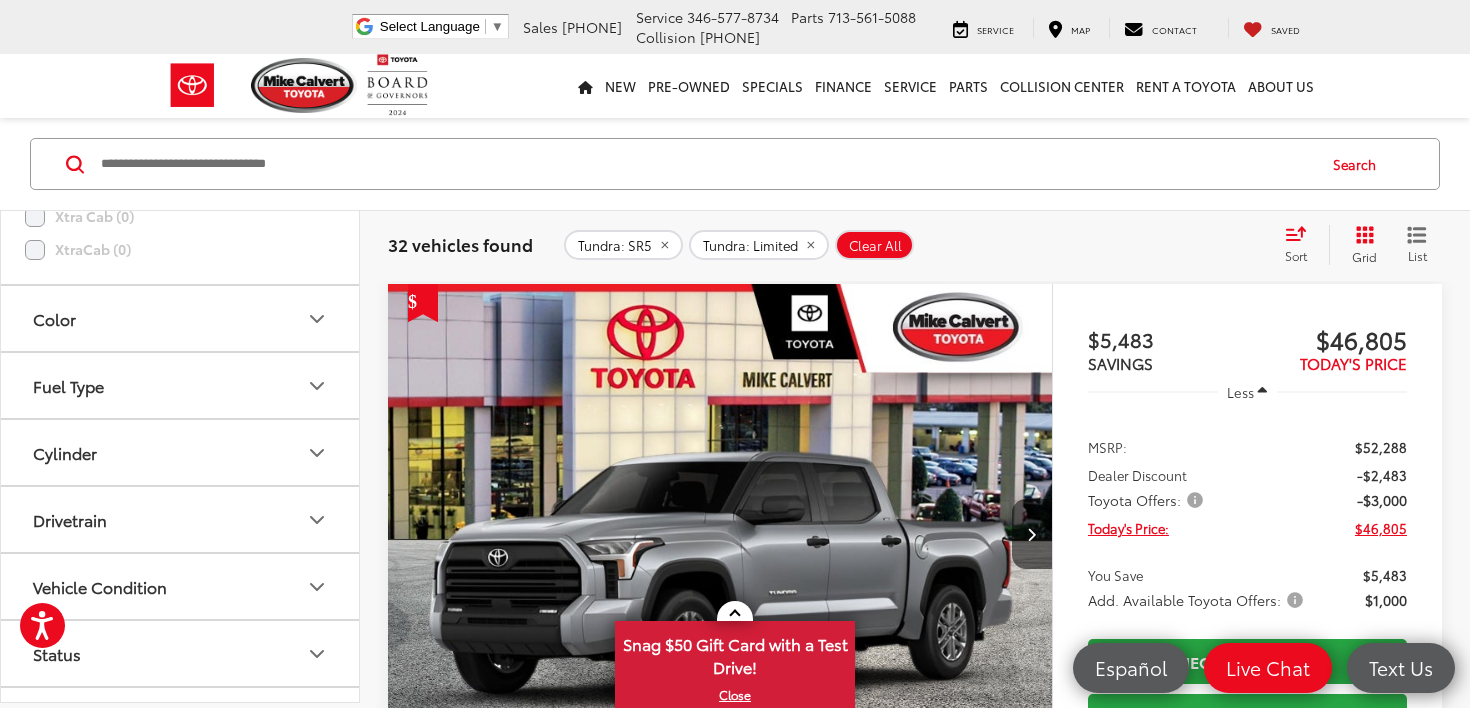 click on "Cylinder" at bounding box center [181, 452] 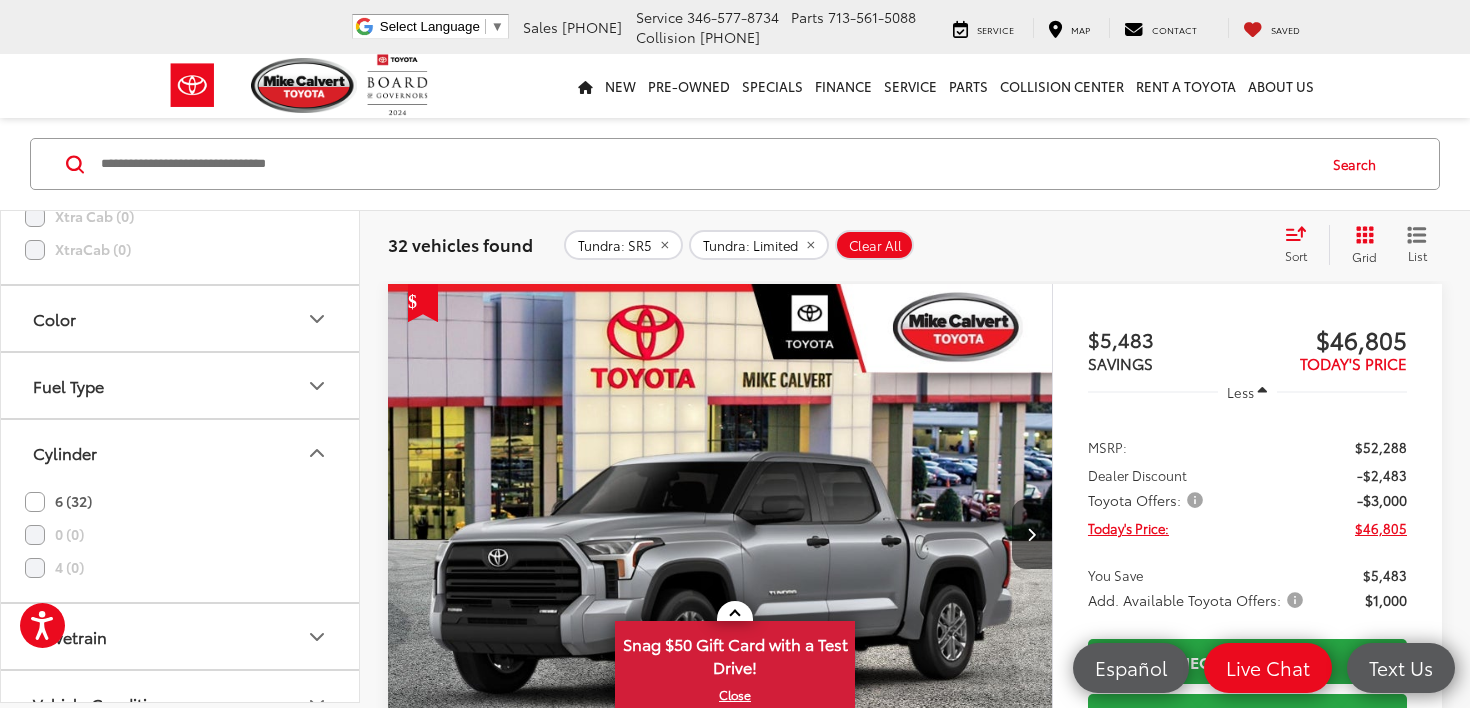 click on "Cylinder" at bounding box center (181, 452) 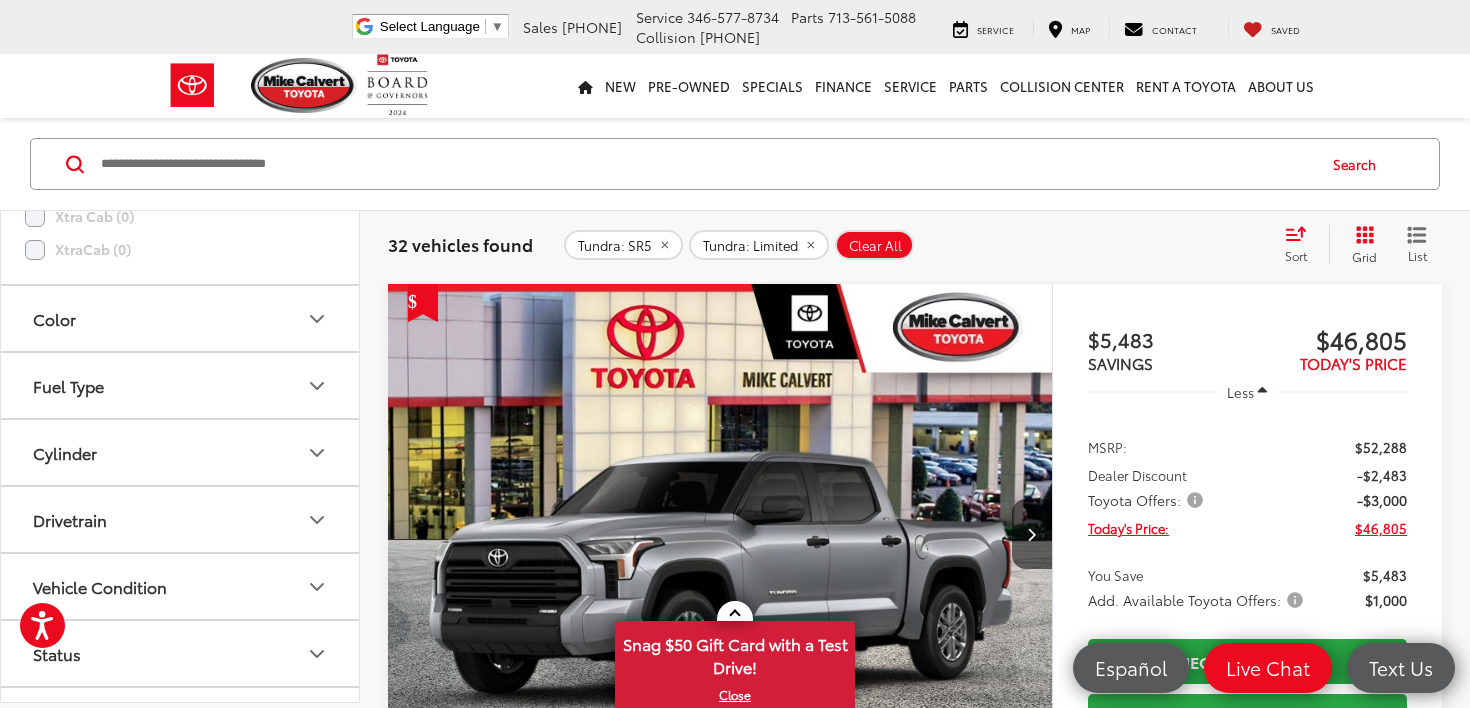 click on "Drivetrain" at bounding box center (181, 519) 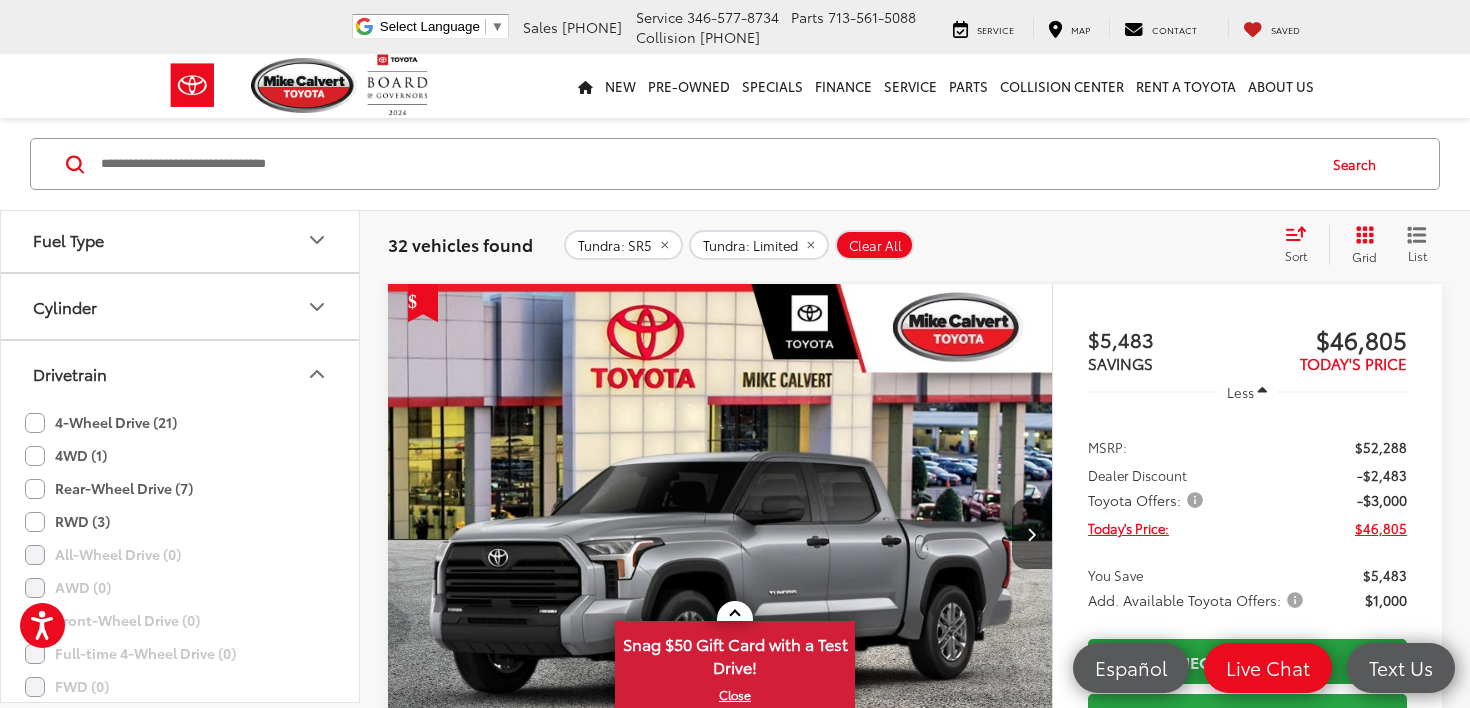 scroll, scrollTop: 2399, scrollLeft: 0, axis: vertical 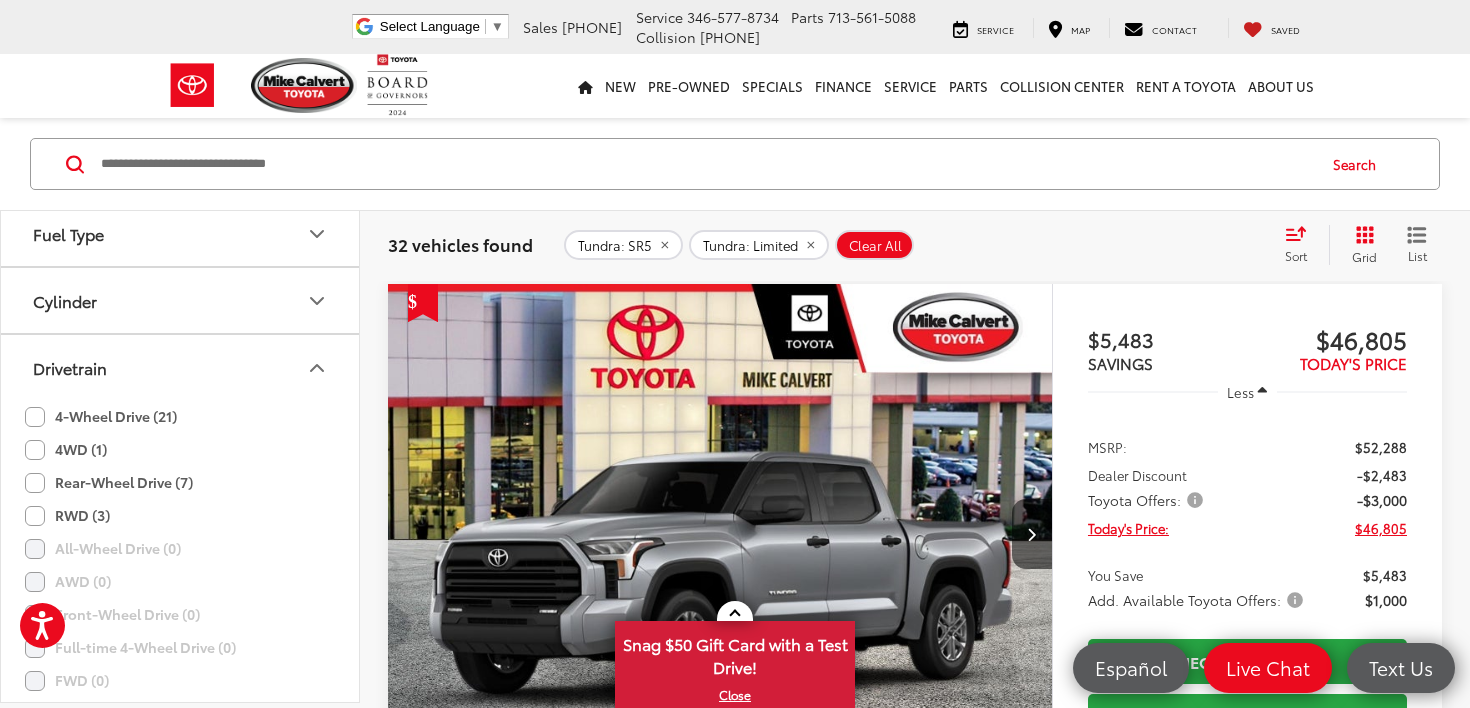 click on "4-Wheel Drive (21)" 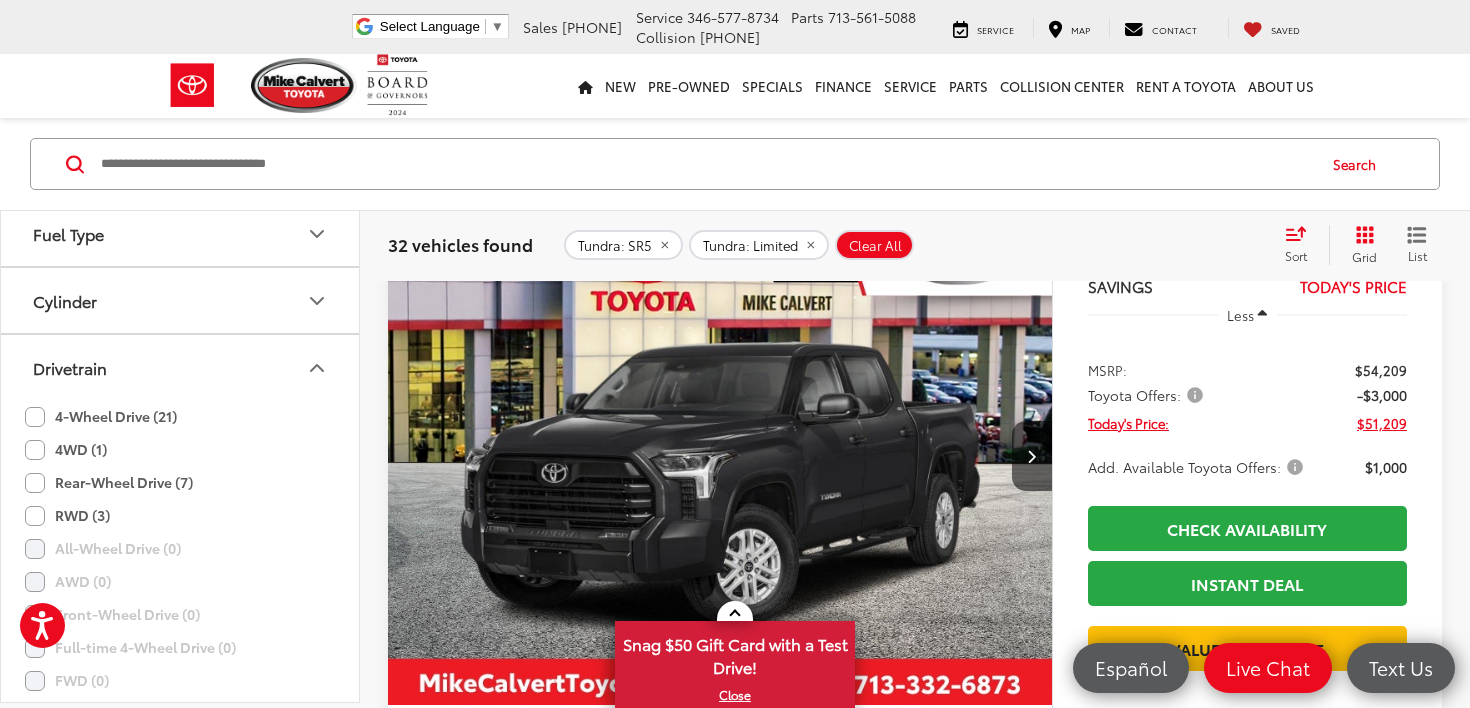click on "4WD (1)" 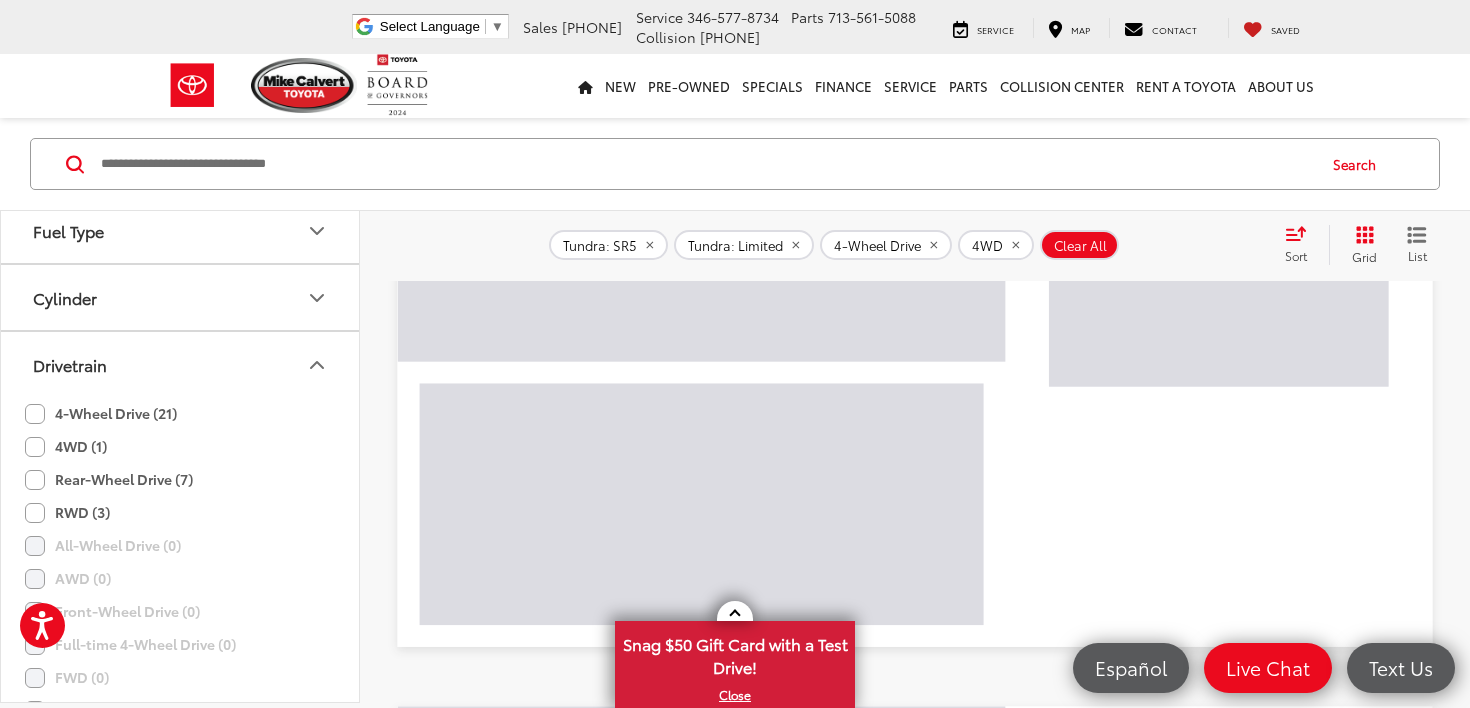 scroll, scrollTop: 2416, scrollLeft: 0, axis: vertical 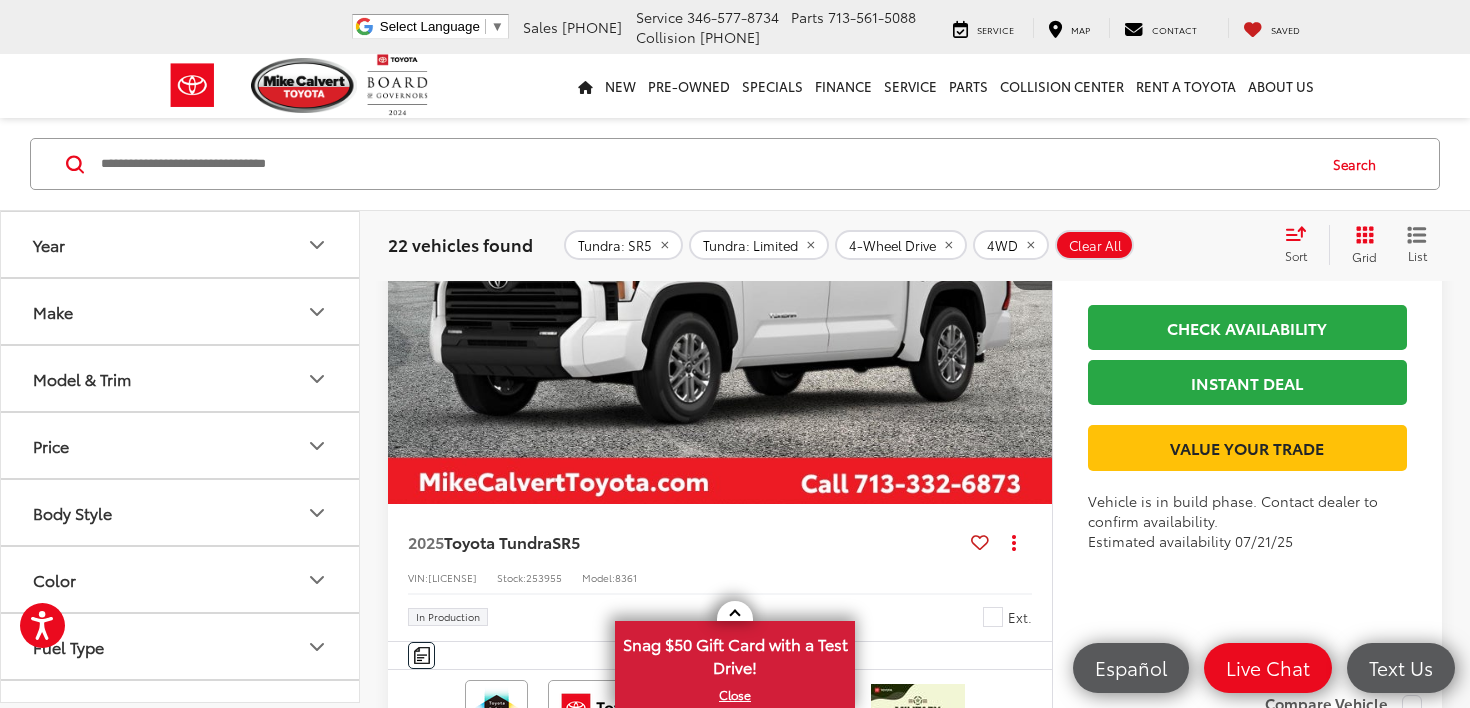 click at bounding box center [720, 256] 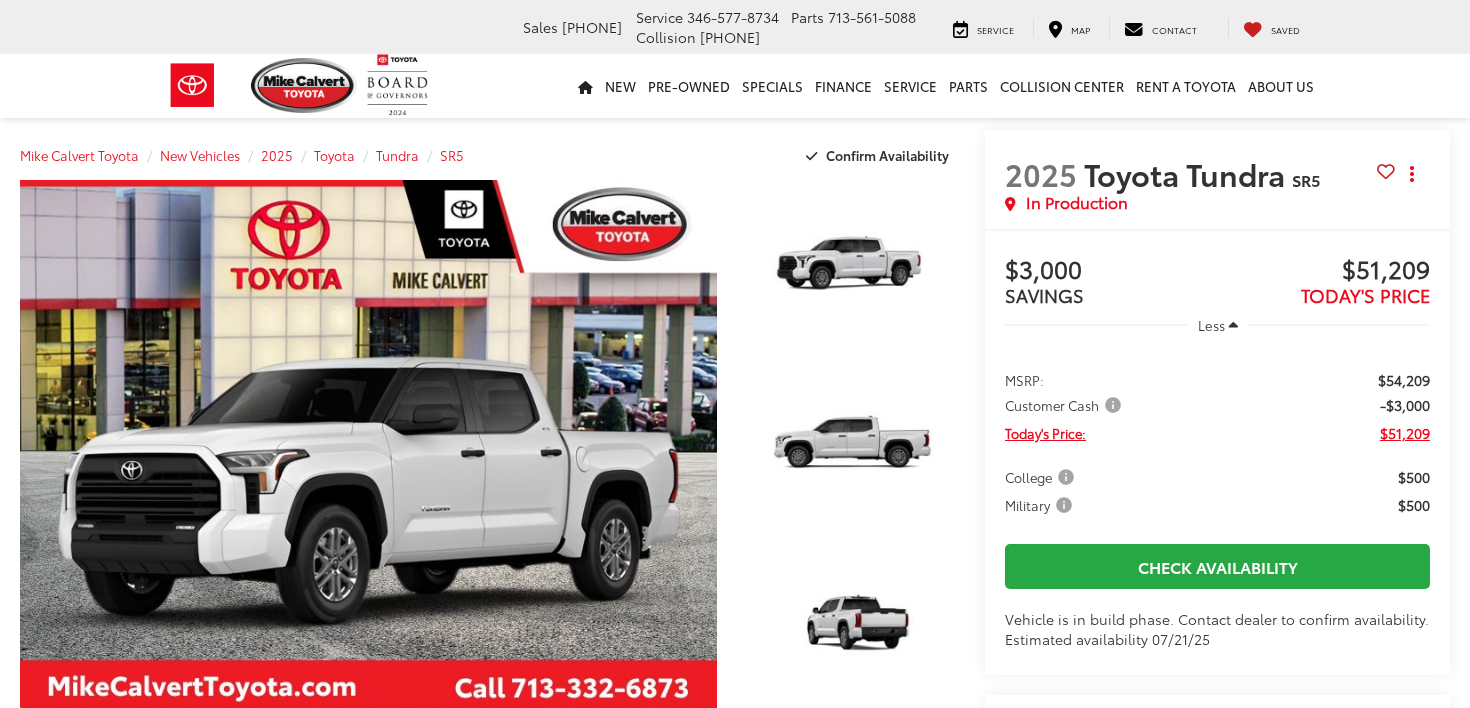 scroll, scrollTop: 0, scrollLeft: 0, axis: both 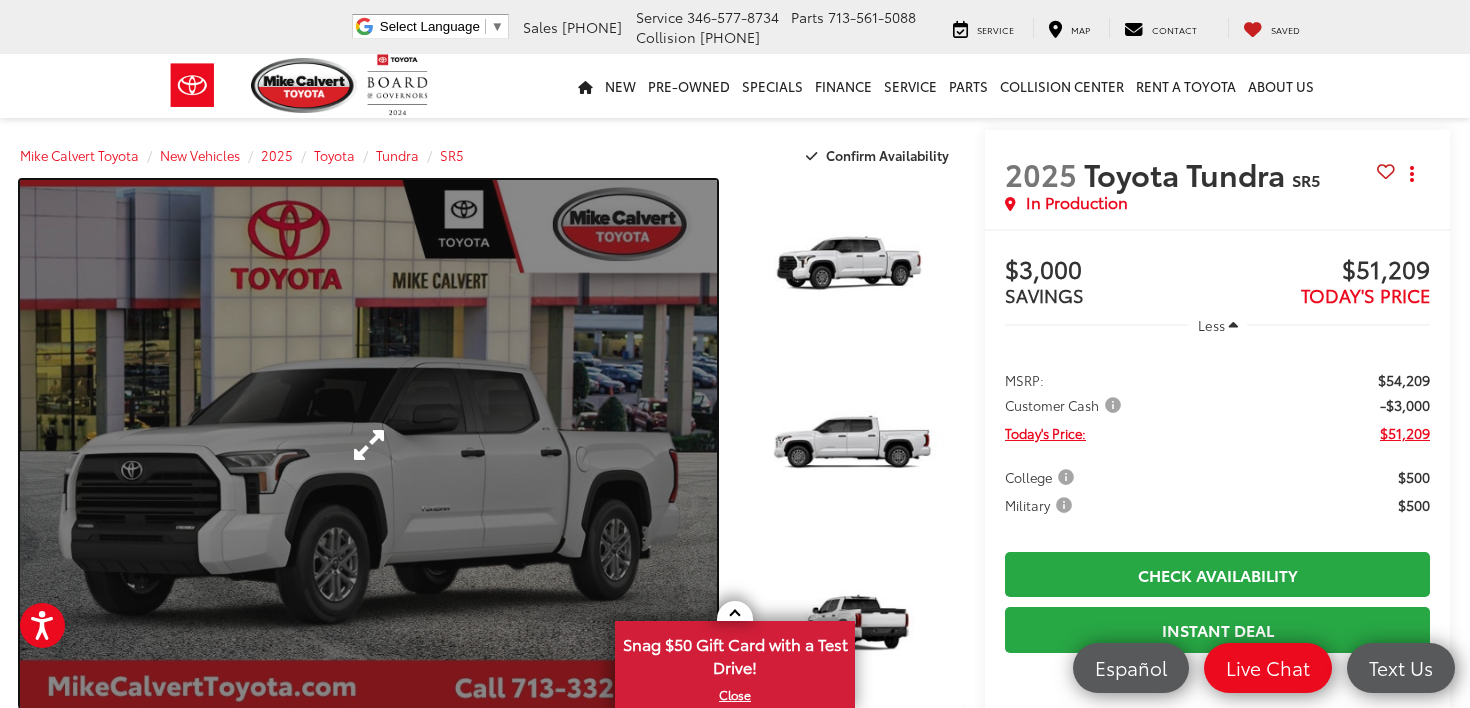 click at bounding box center (368, 445) 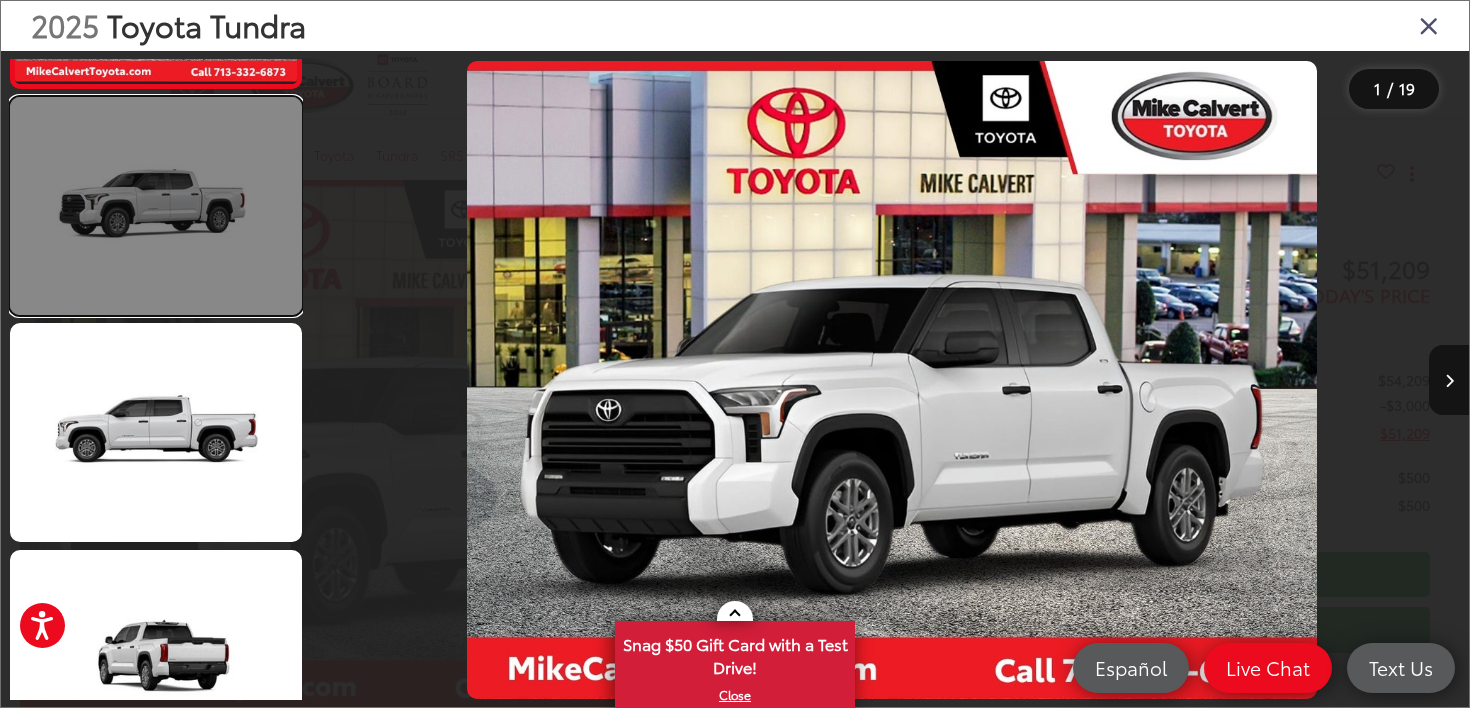 click at bounding box center (156, 206) 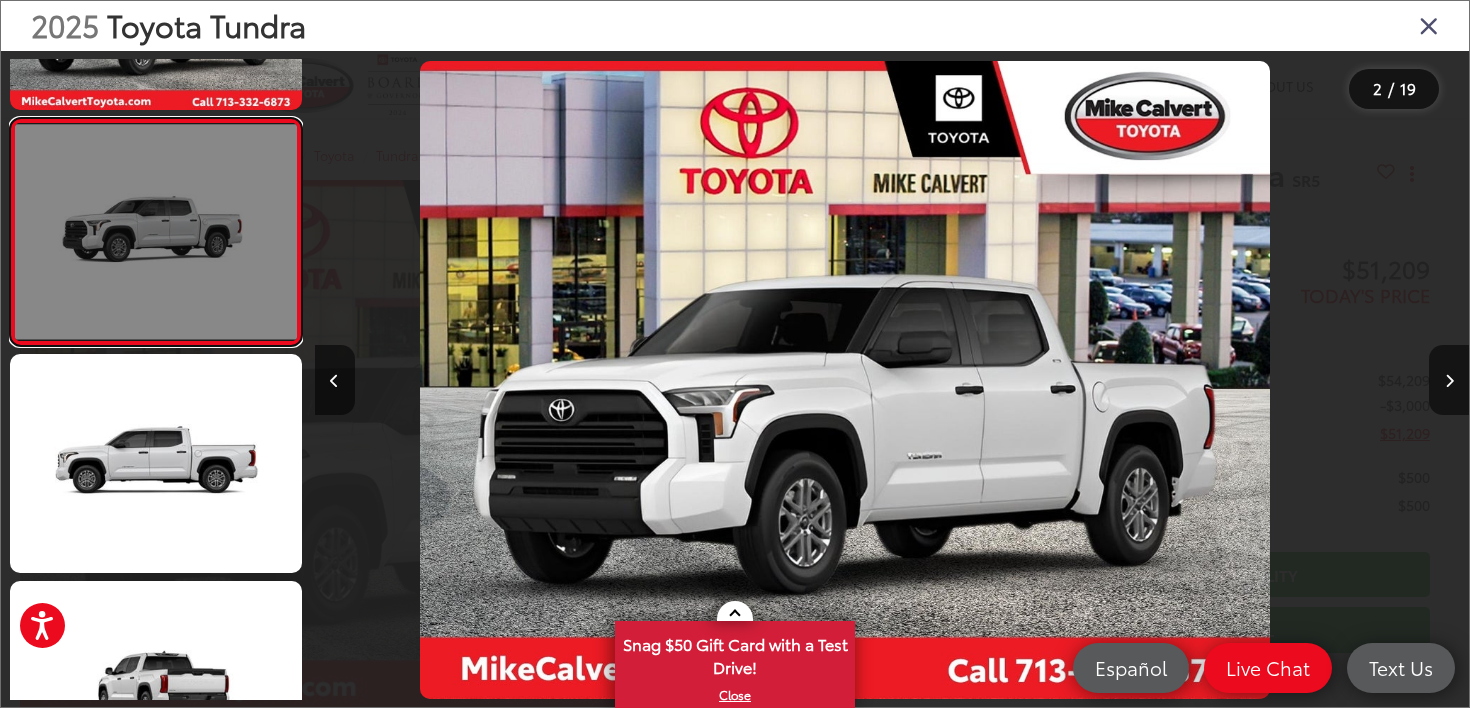 scroll, scrollTop: 90, scrollLeft: 0, axis: vertical 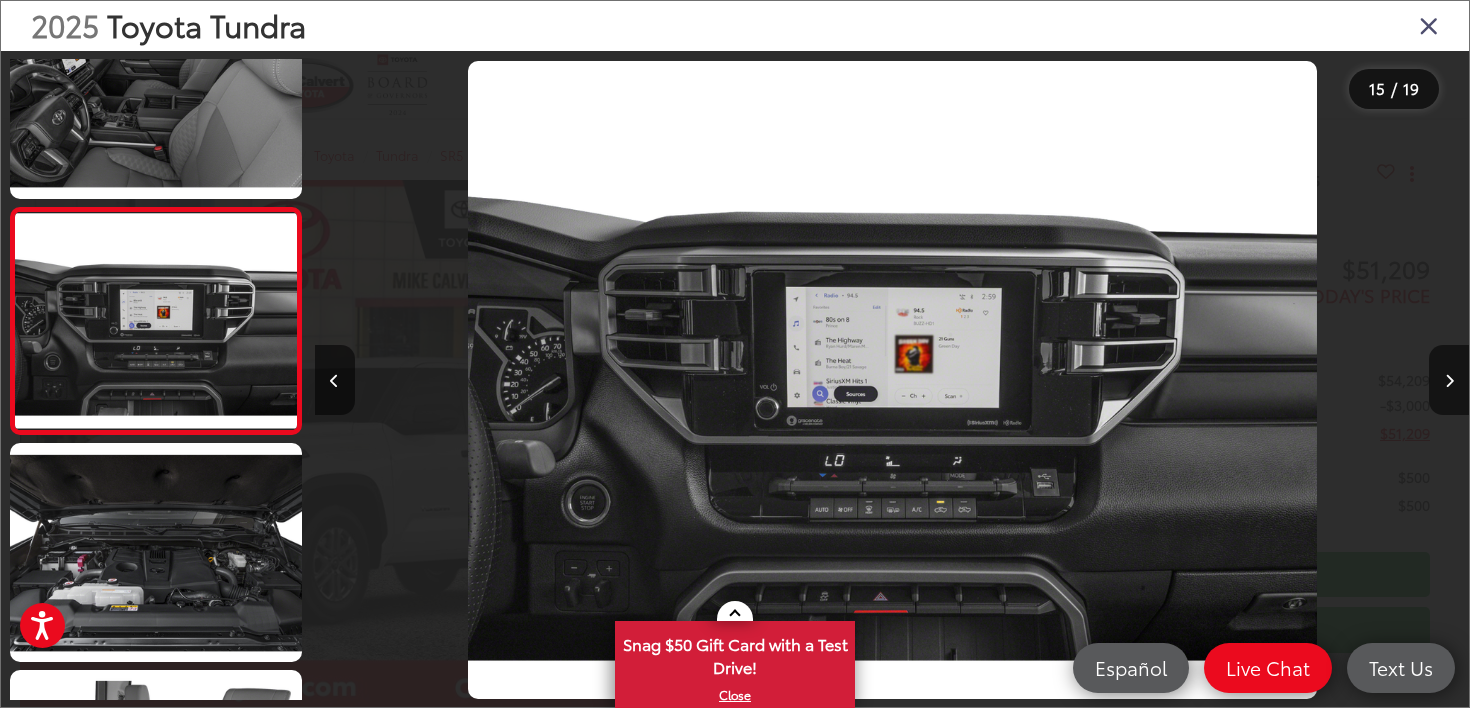 click at bounding box center (1429, 25) 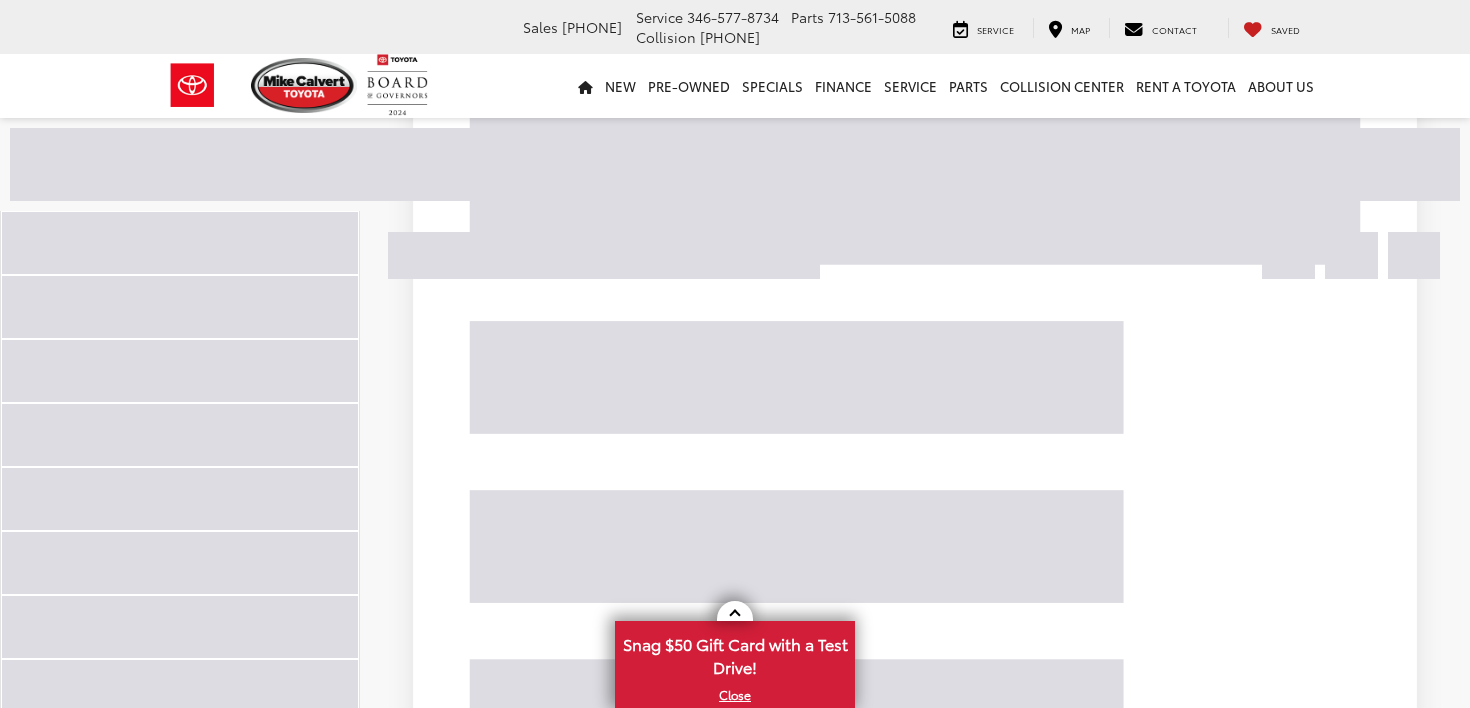 scroll, scrollTop: 1324, scrollLeft: 0, axis: vertical 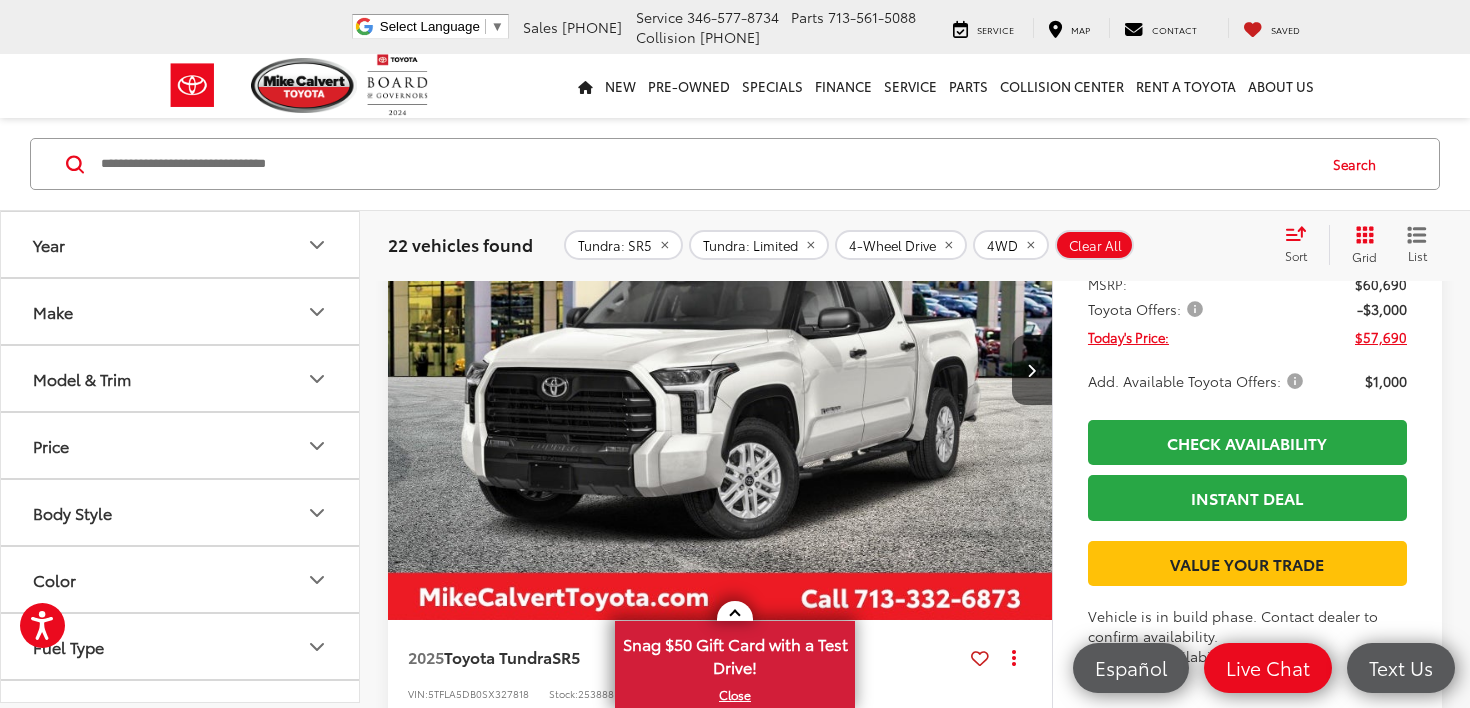 click at bounding box center (720, 371) 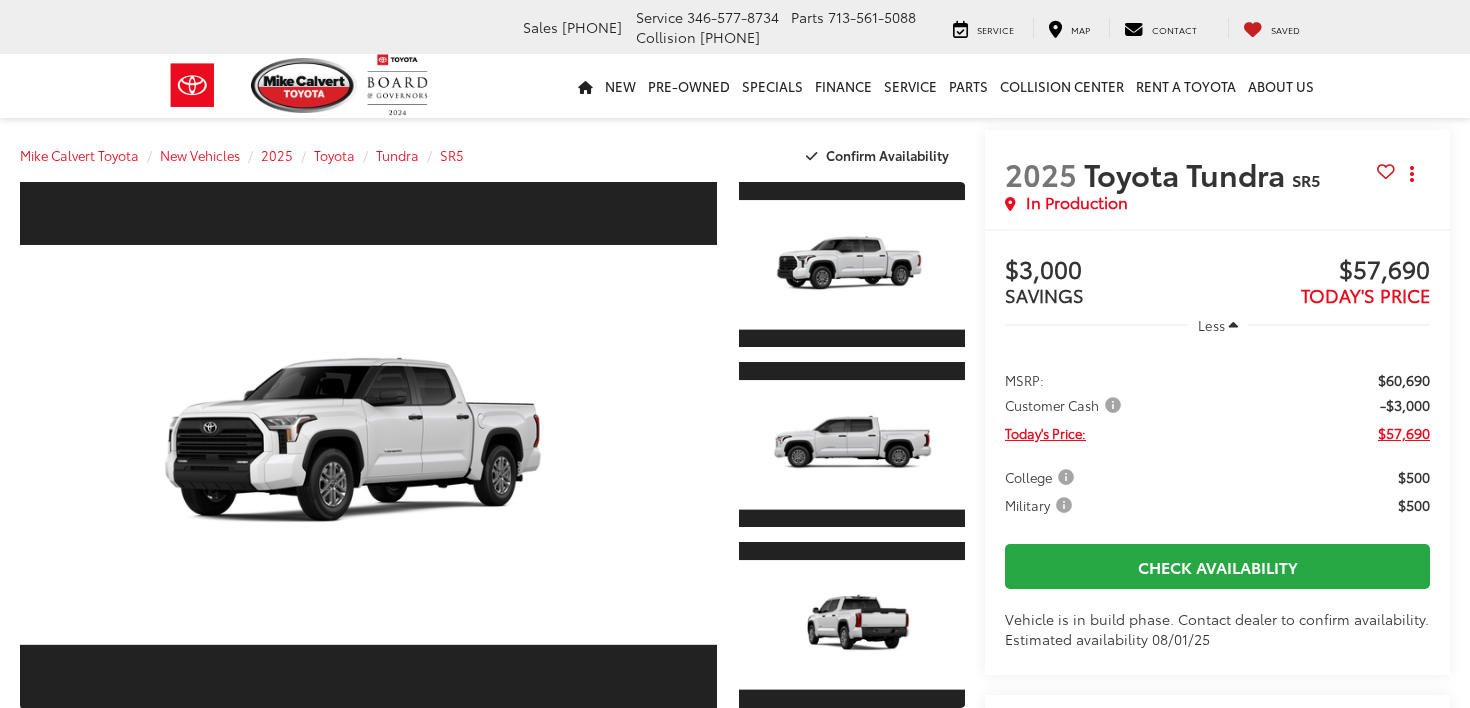 scroll, scrollTop: 0, scrollLeft: 0, axis: both 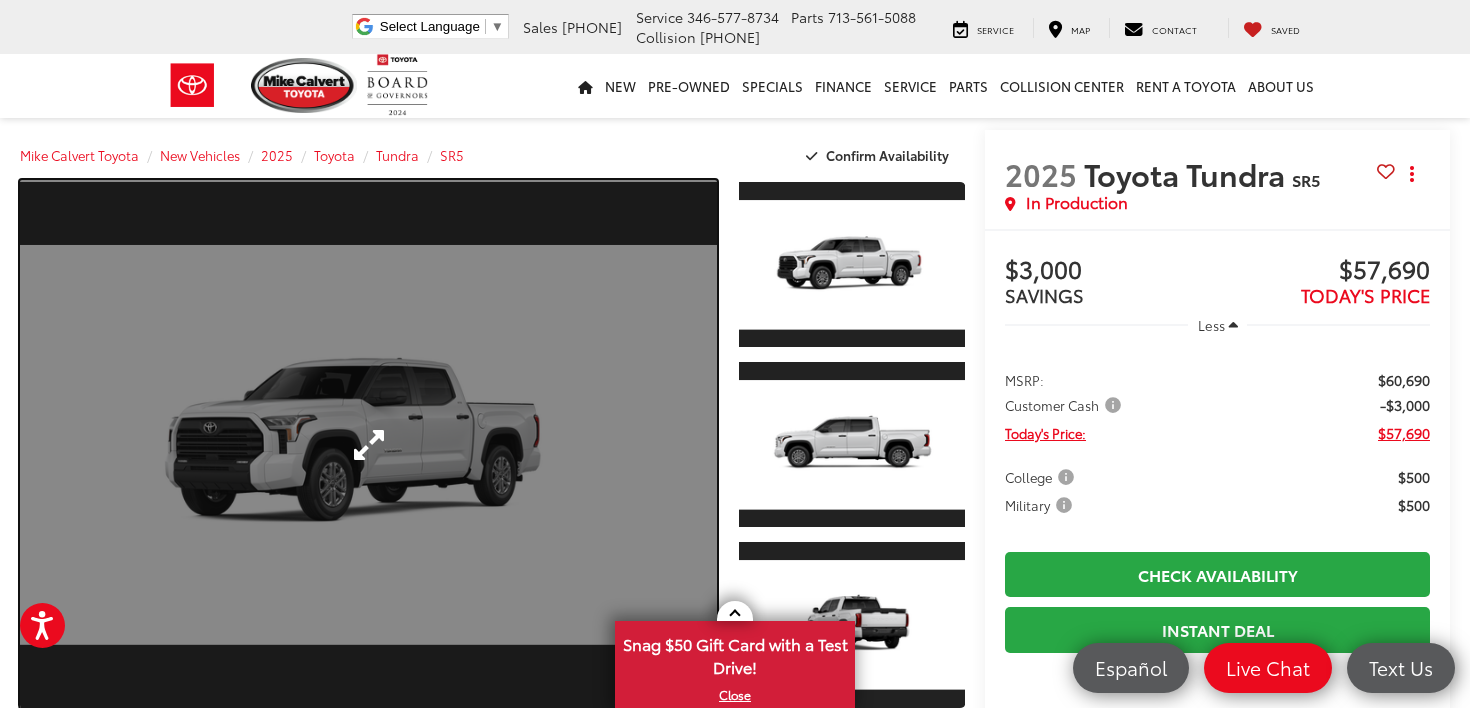 click at bounding box center (368, 445) 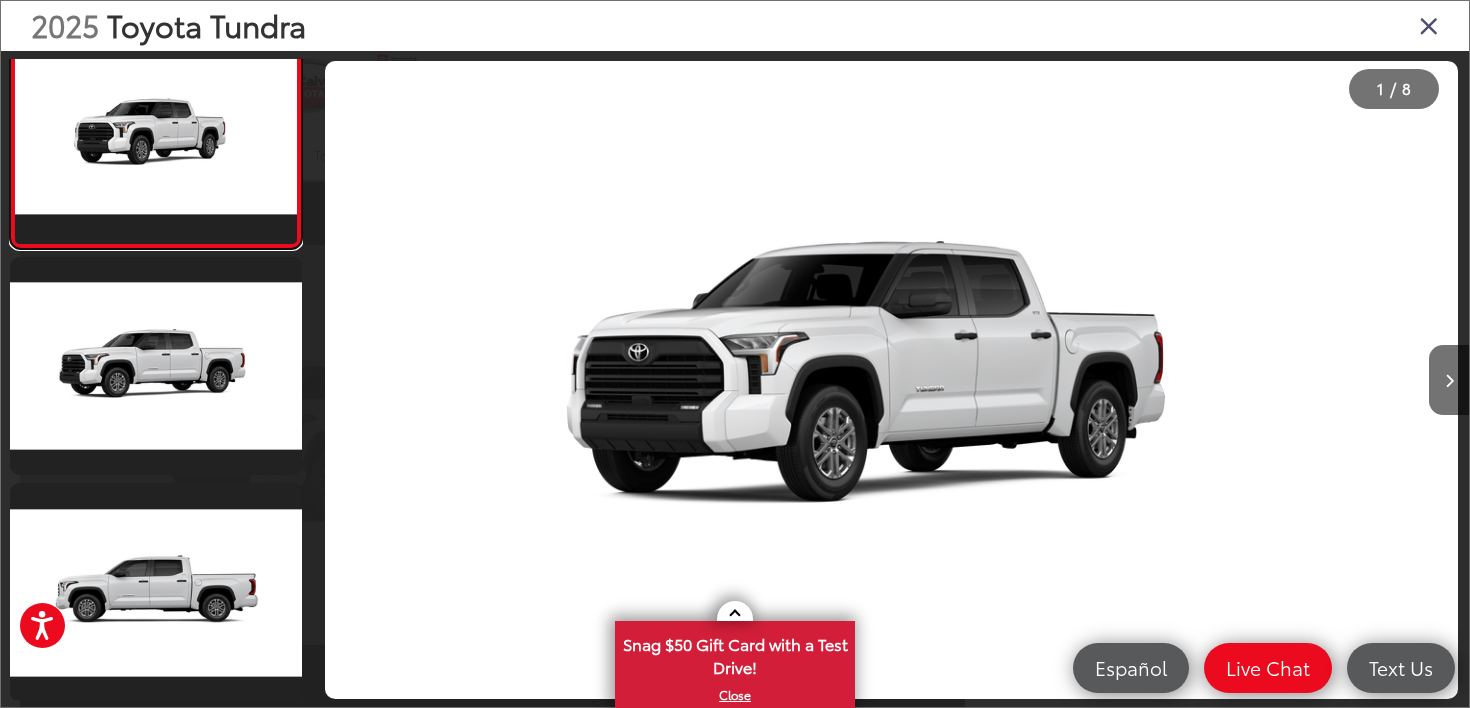 scroll, scrollTop: 80, scrollLeft: 0, axis: vertical 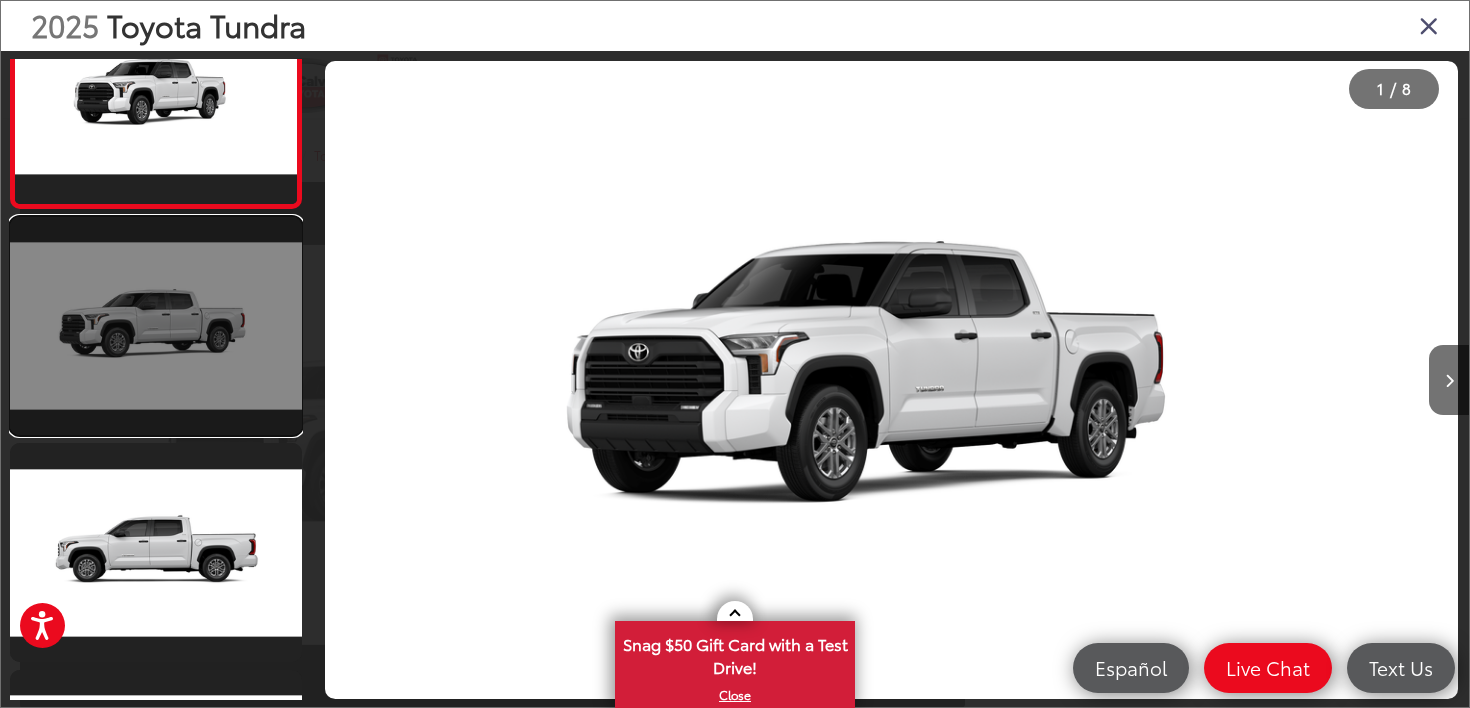 click at bounding box center [156, 326] 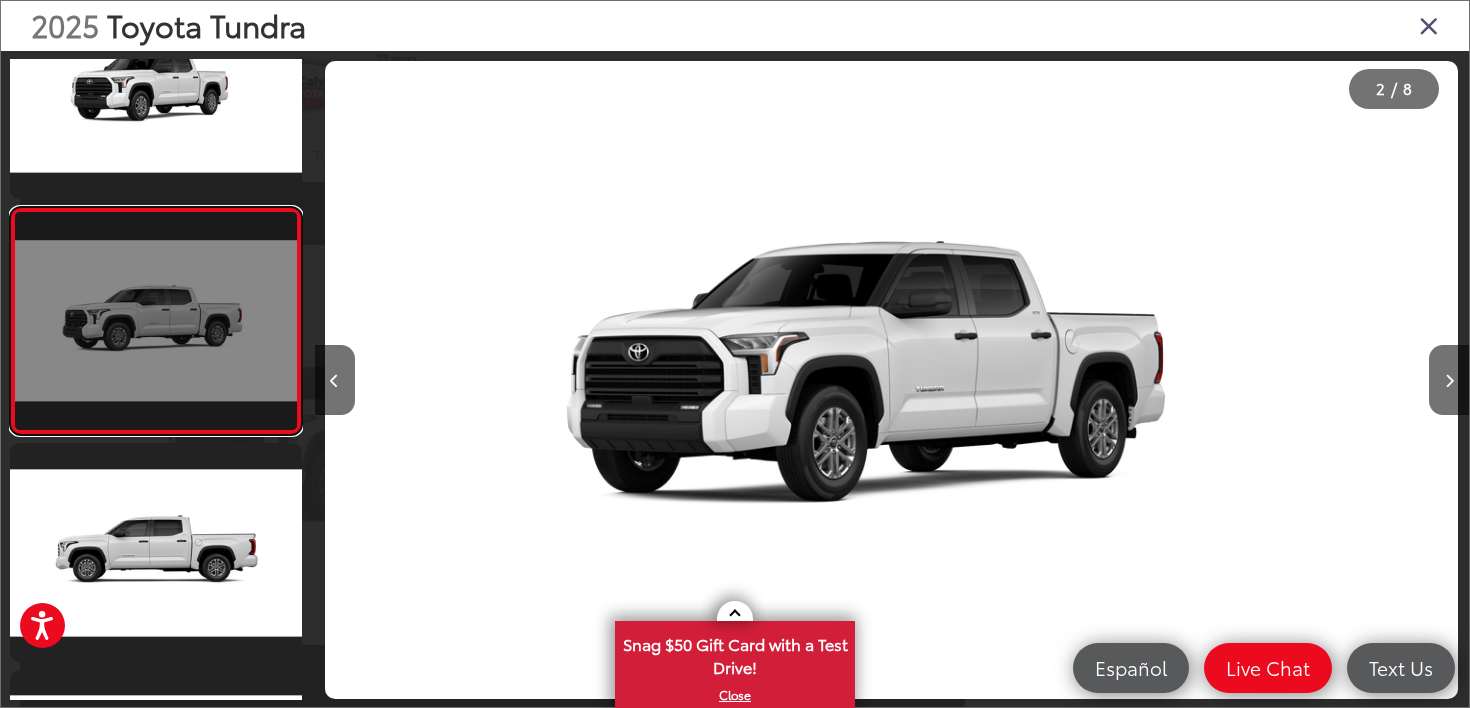scroll, scrollTop: 80, scrollLeft: 0, axis: vertical 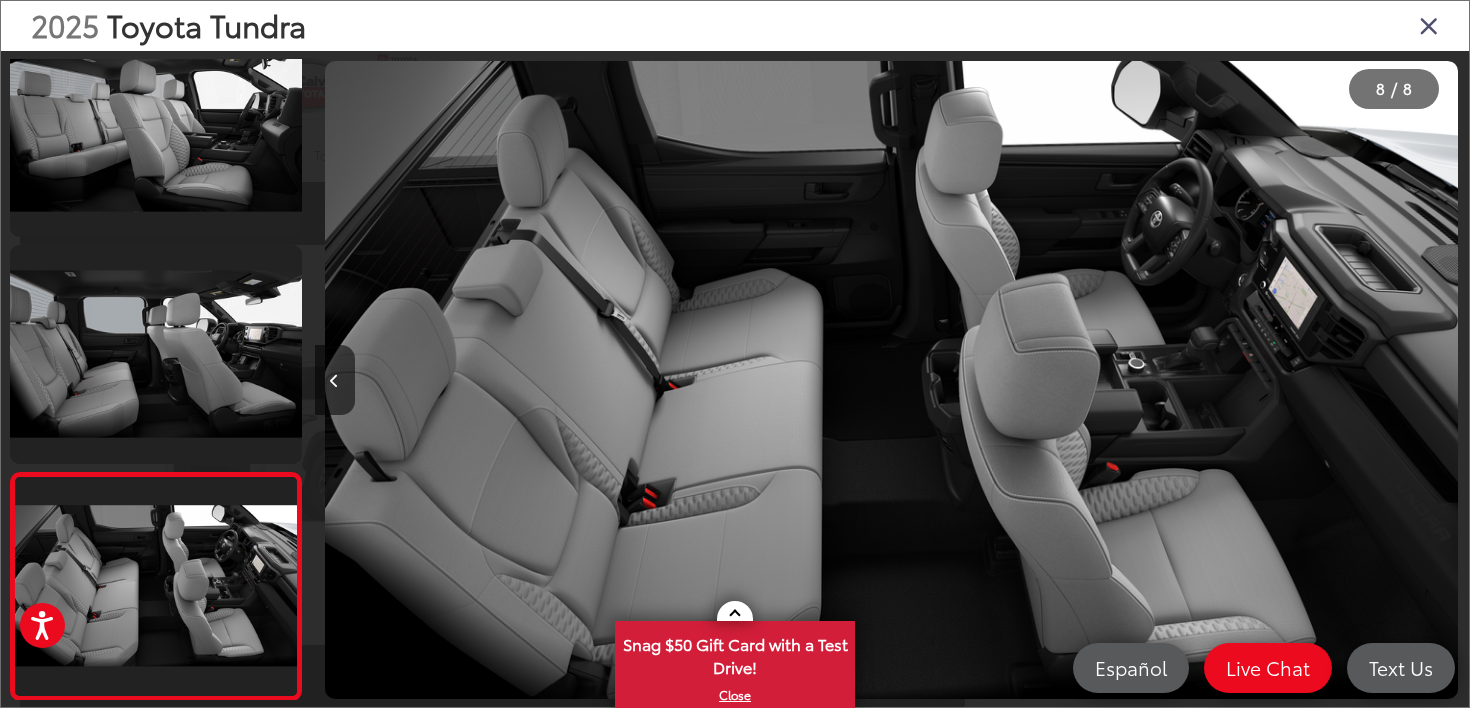 click at bounding box center [1429, 25] 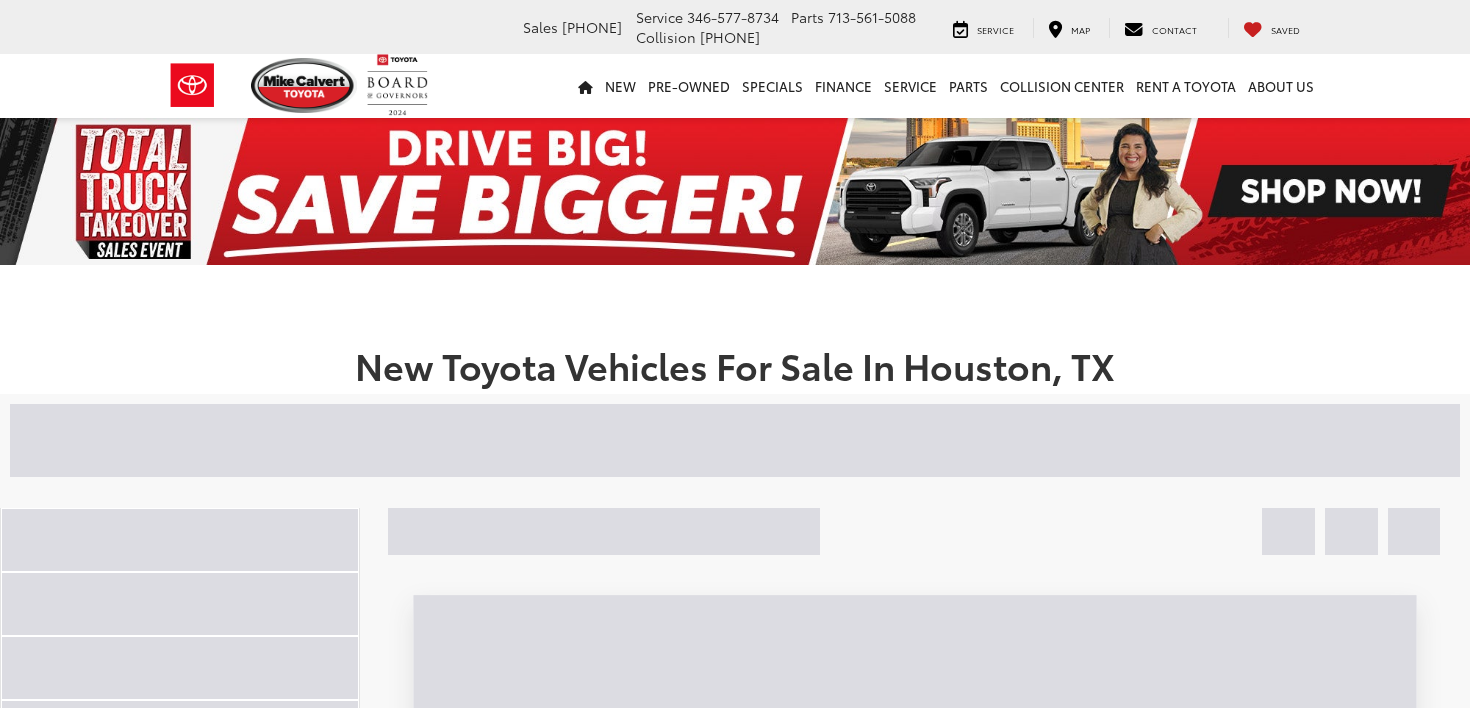 scroll, scrollTop: 5182, scrollLeft: 0, axis: vertical 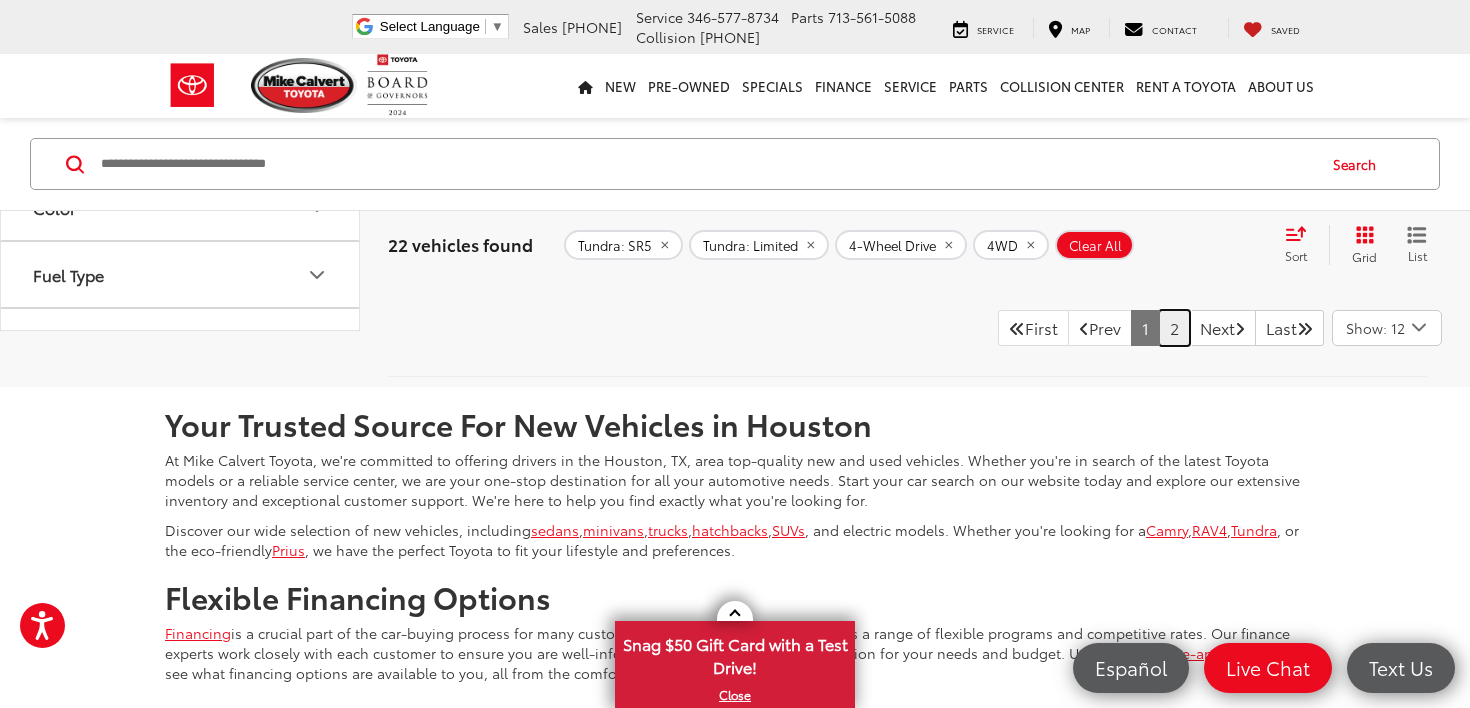 click on "2" at bounding box center (1174, 328) 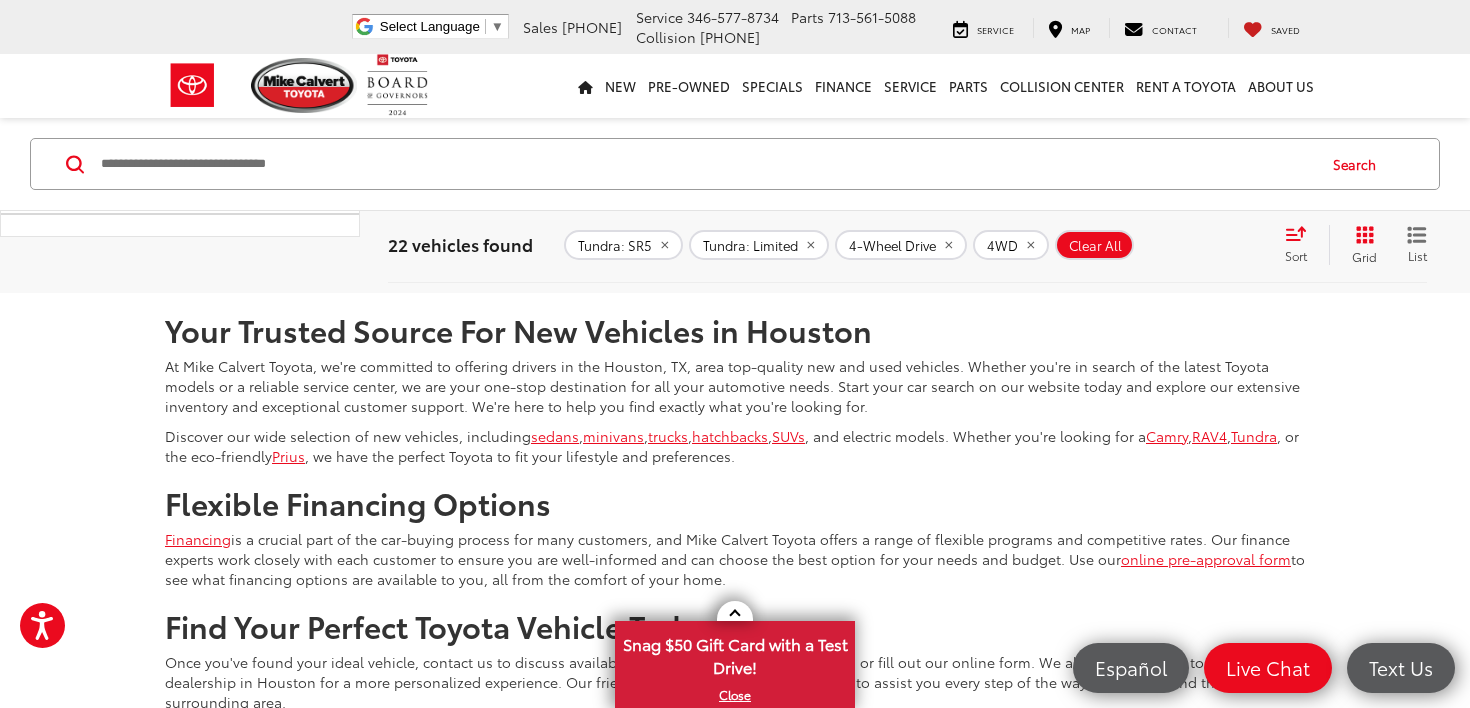 scroll, scrollTop: 8103, scrollLeft: 0, axis: vertical 